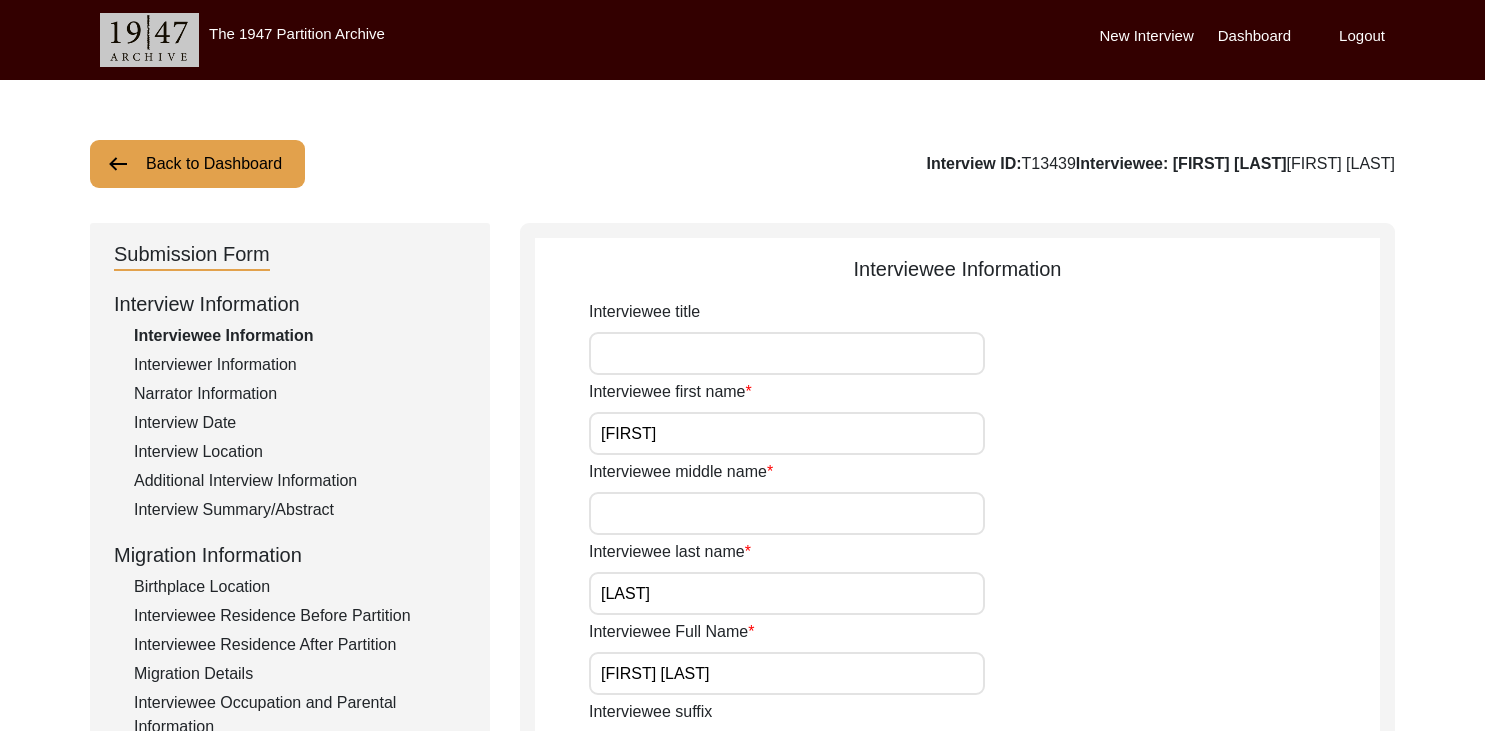 scroll, scrollTop: 0, scrollLeft: 0, axis: both 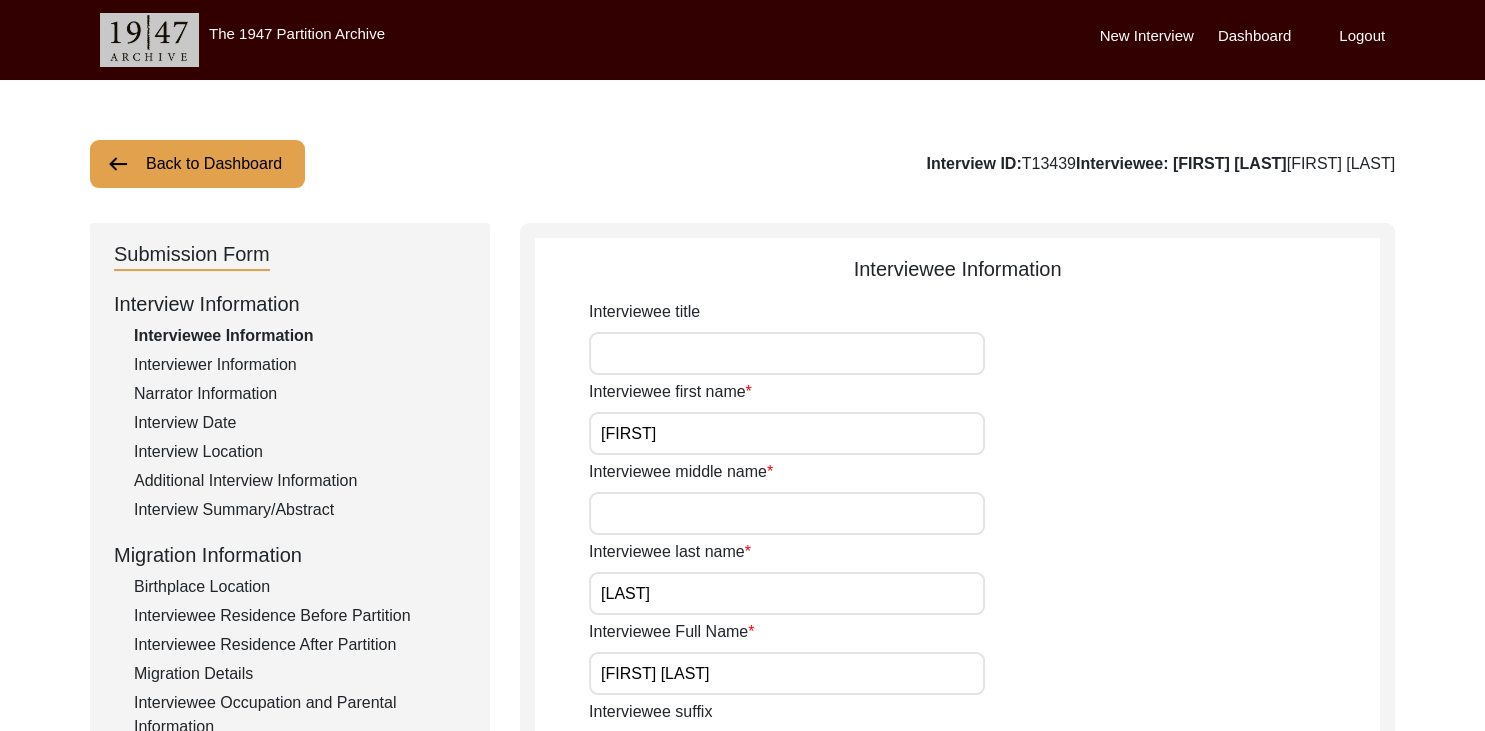 click on "Back to Dashboard" 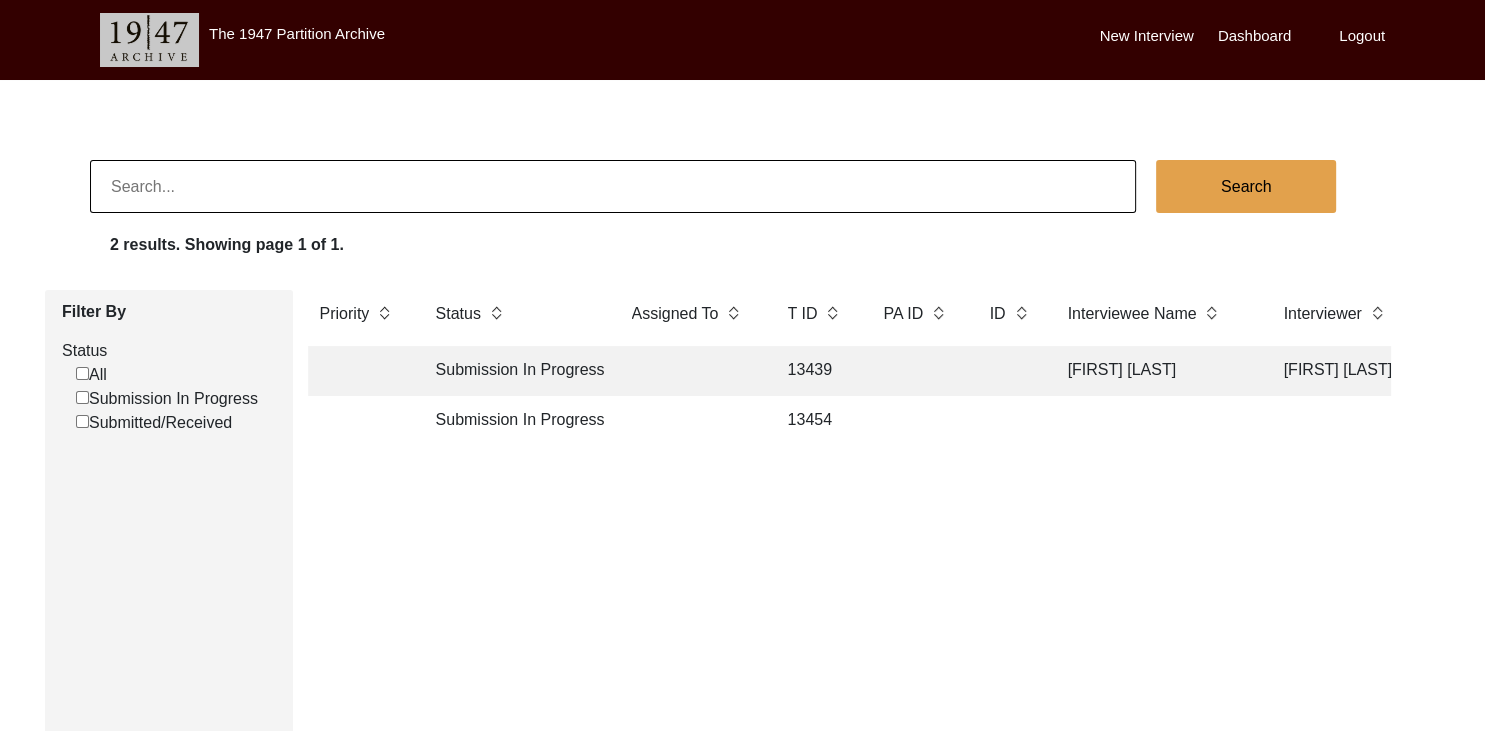 click 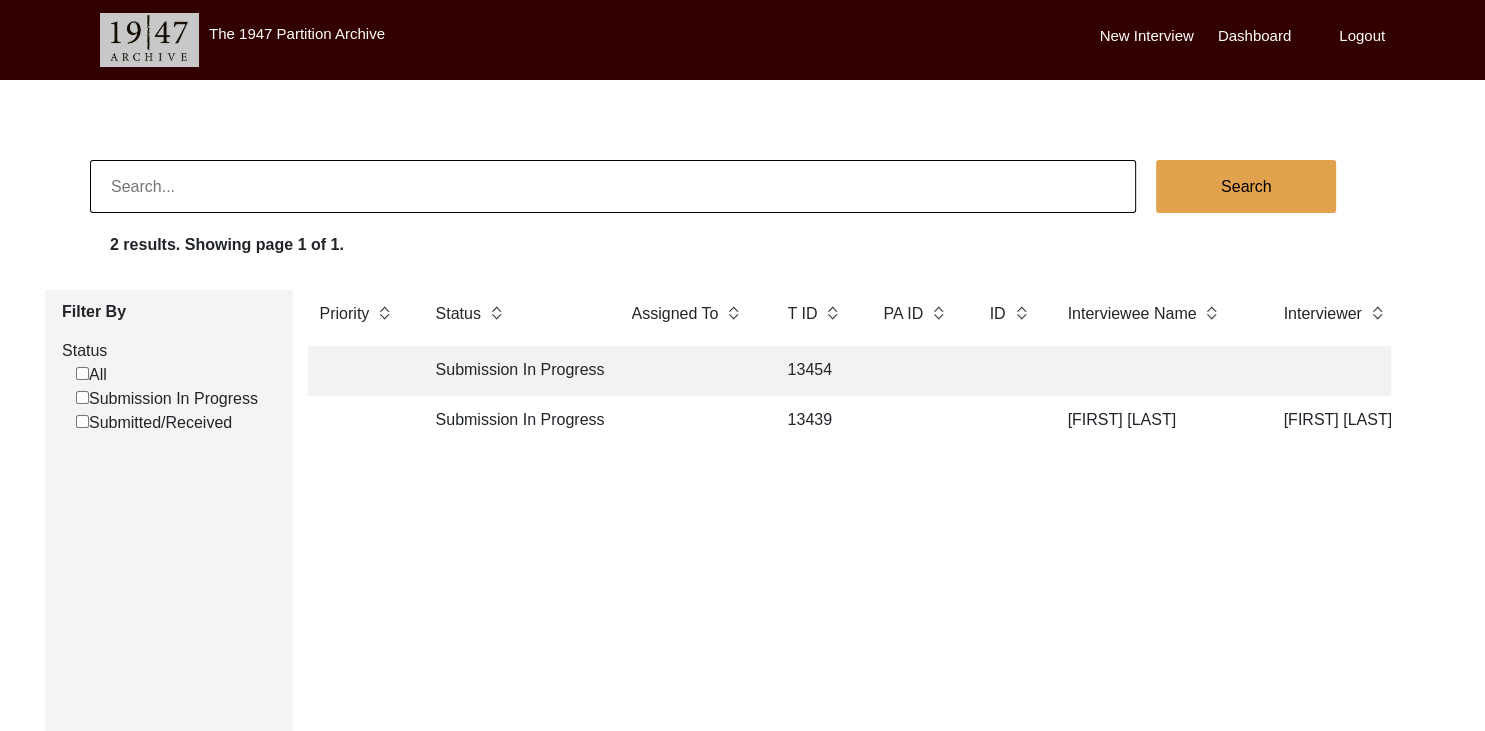 click 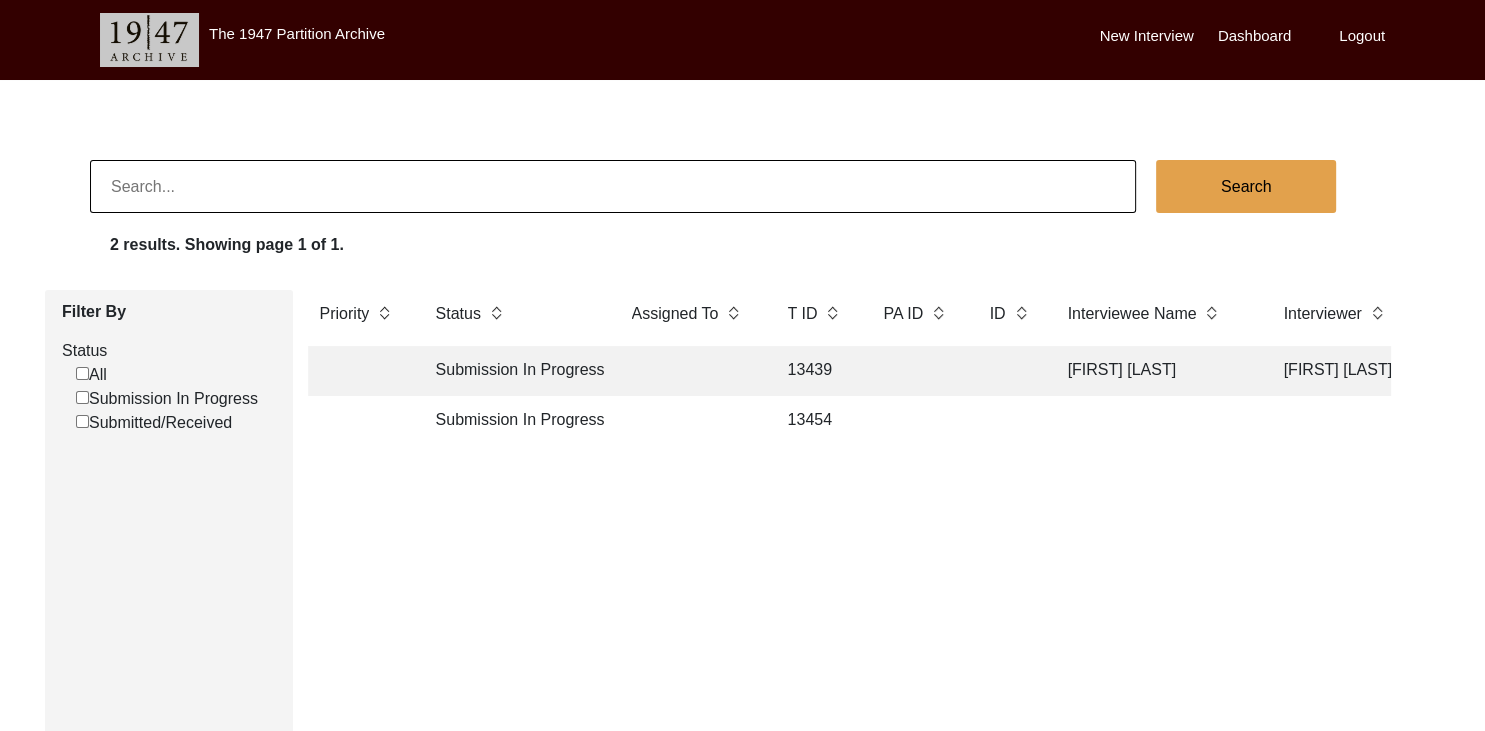 click 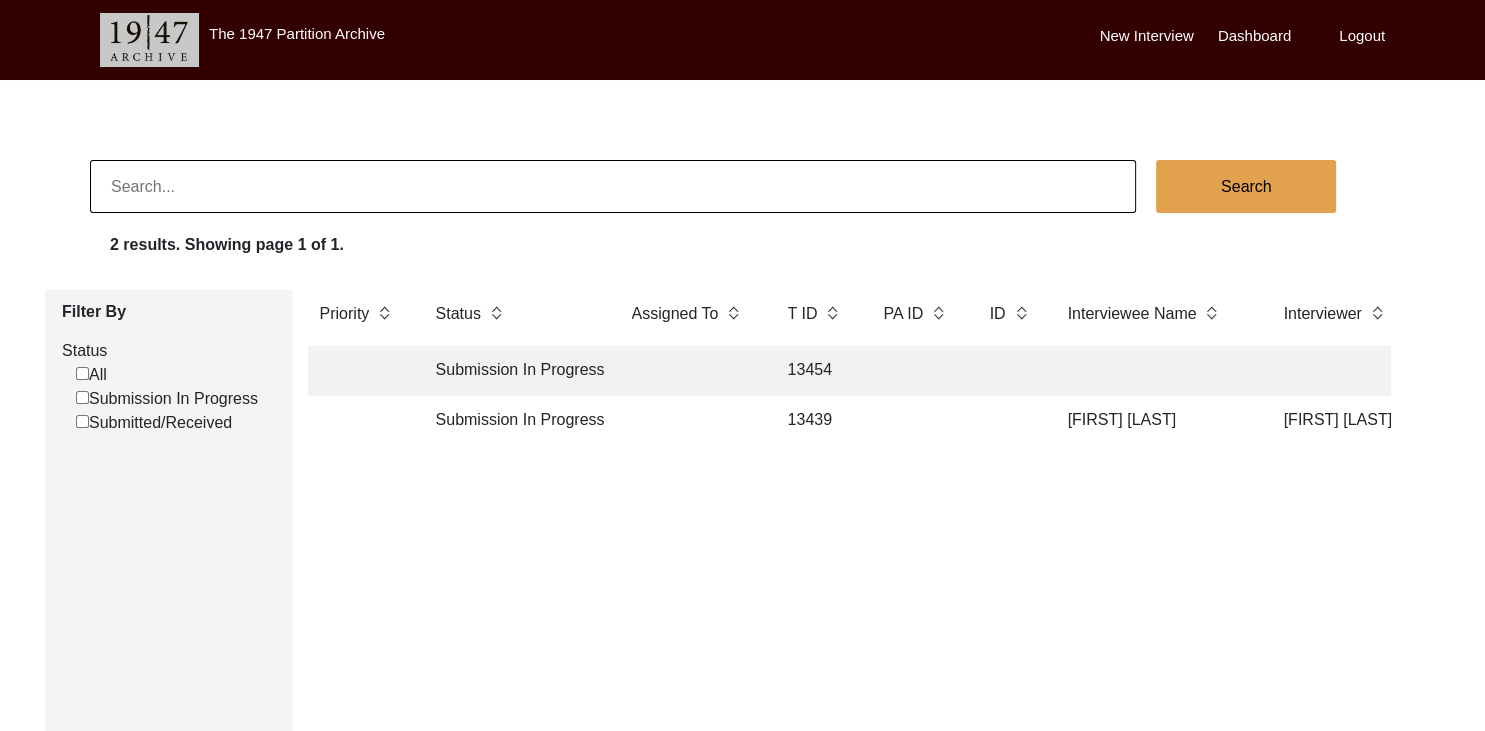 click 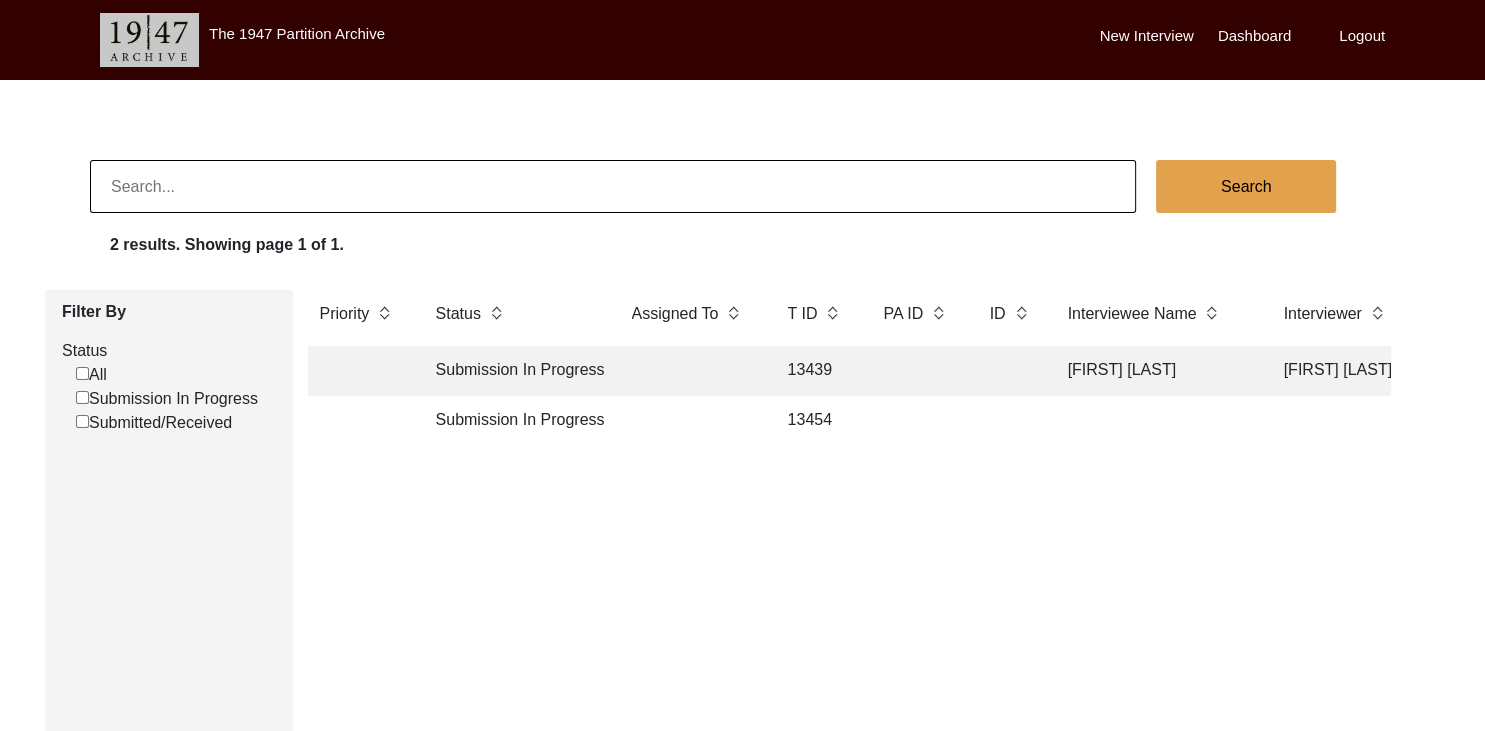 click 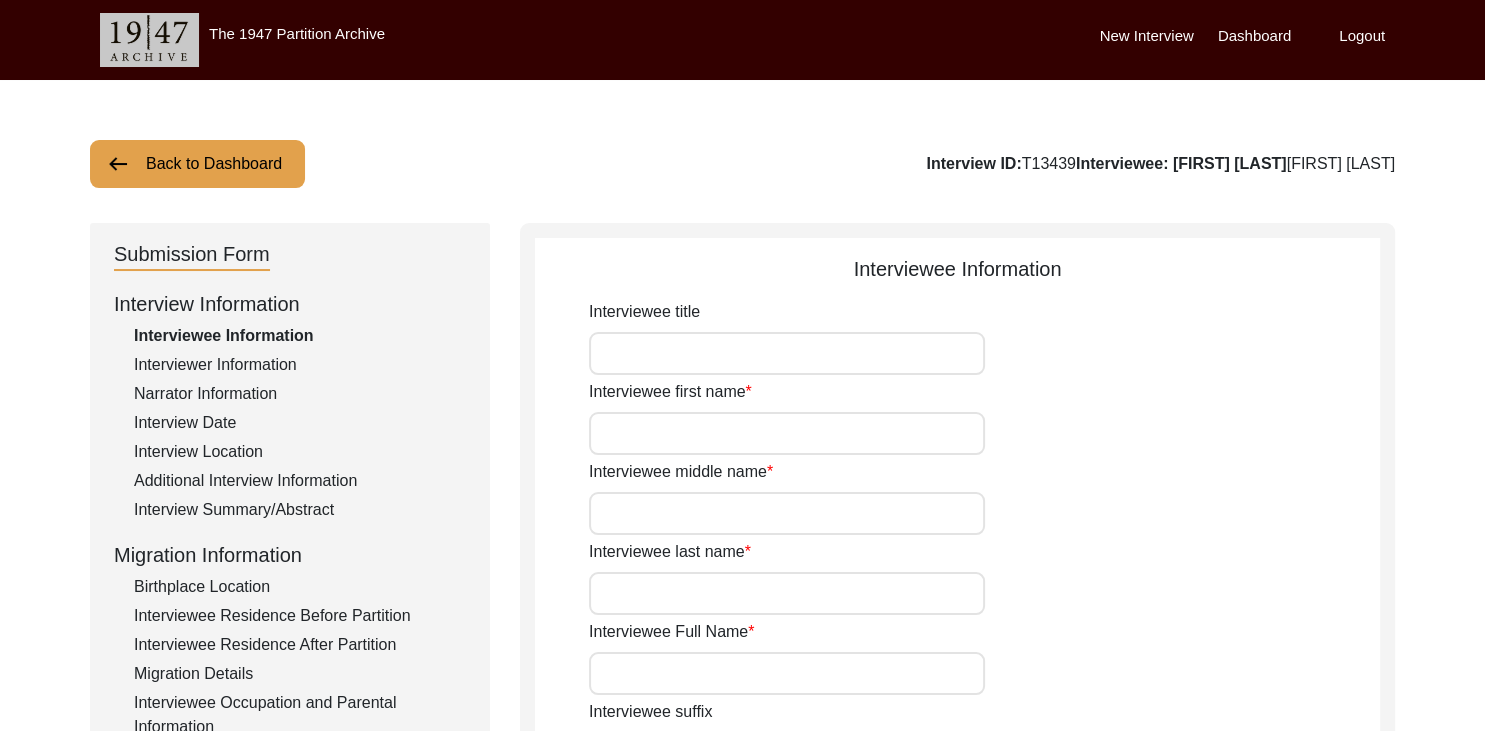 type on "[FIRST]" 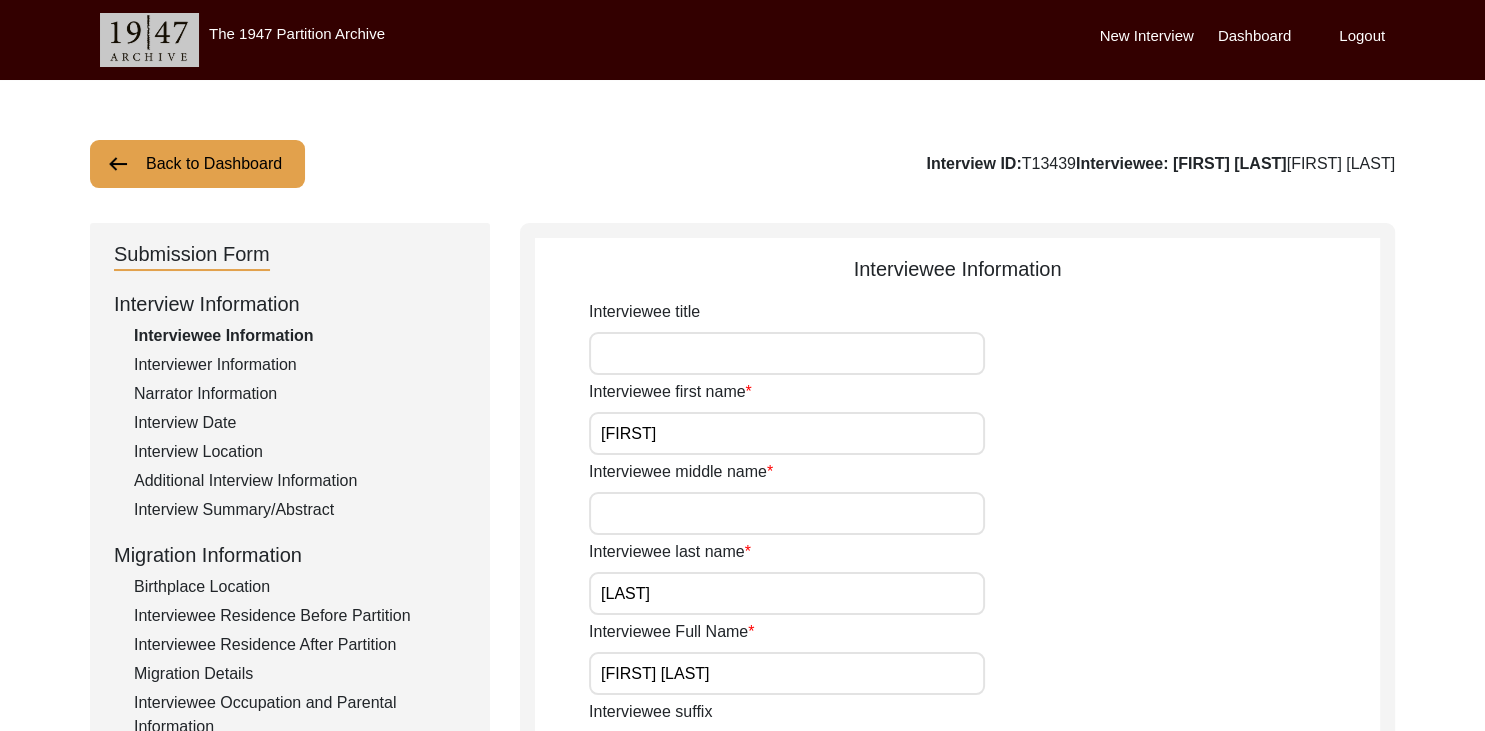 click on "Back to Dashboard" 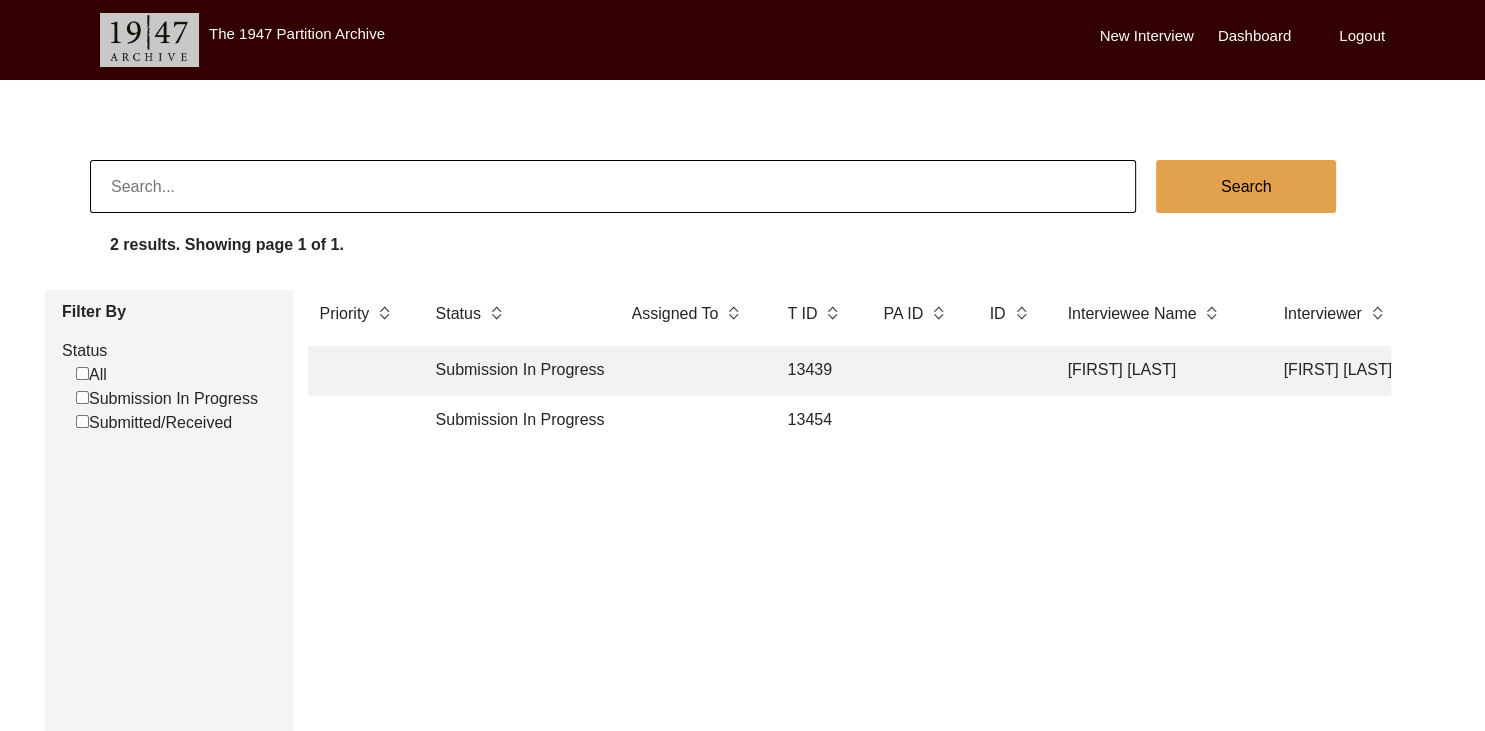 click on "All" at bounding box center [82, 373] 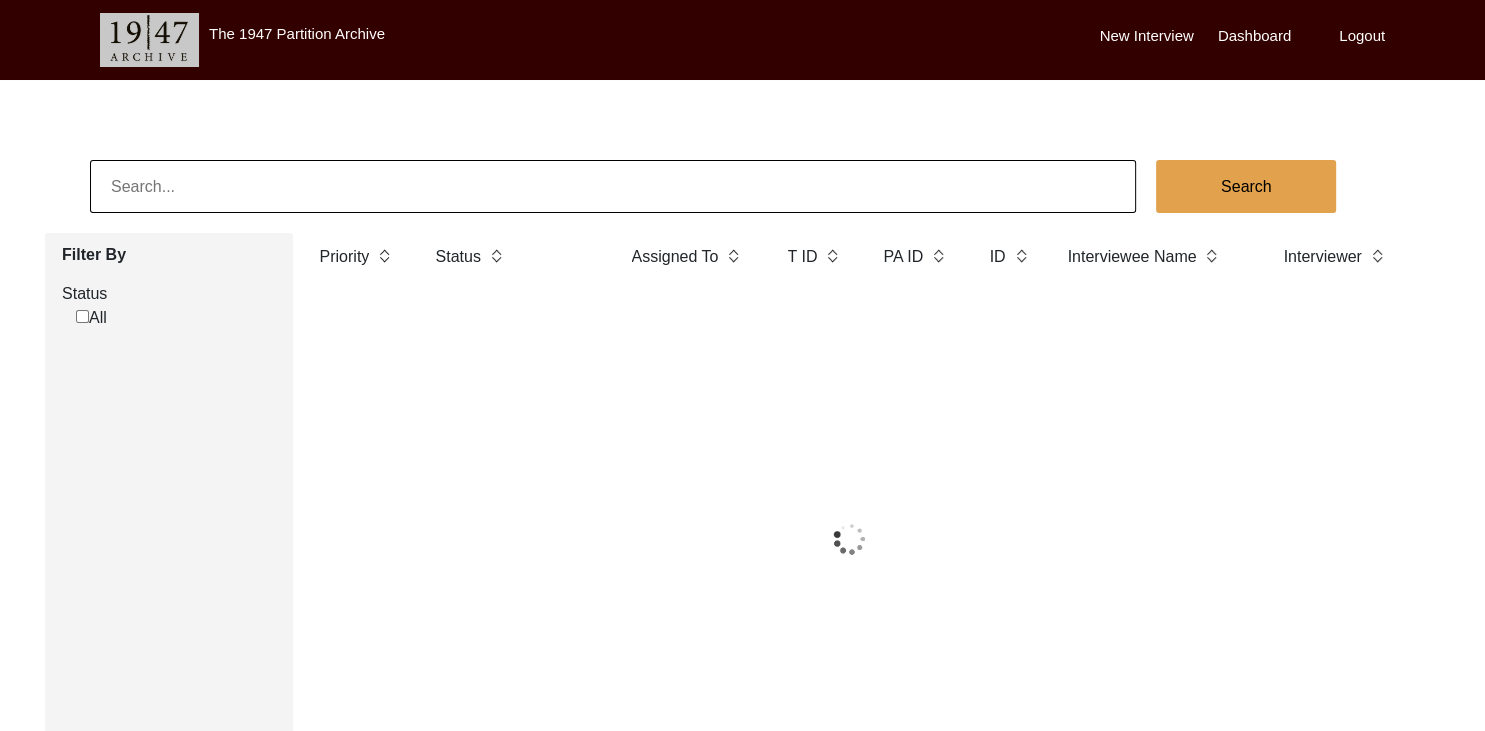 checkbox on "true" 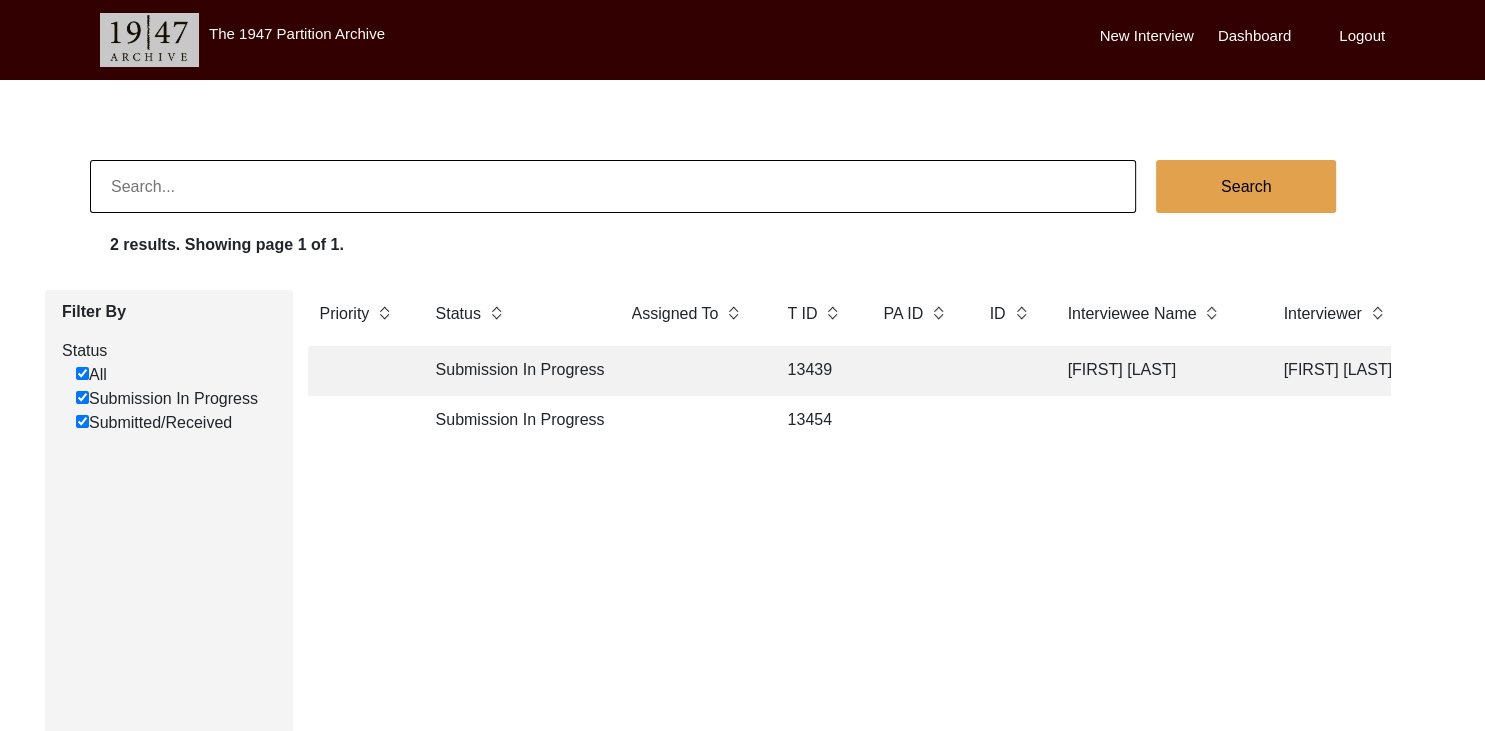 click on "Submission In Progress" 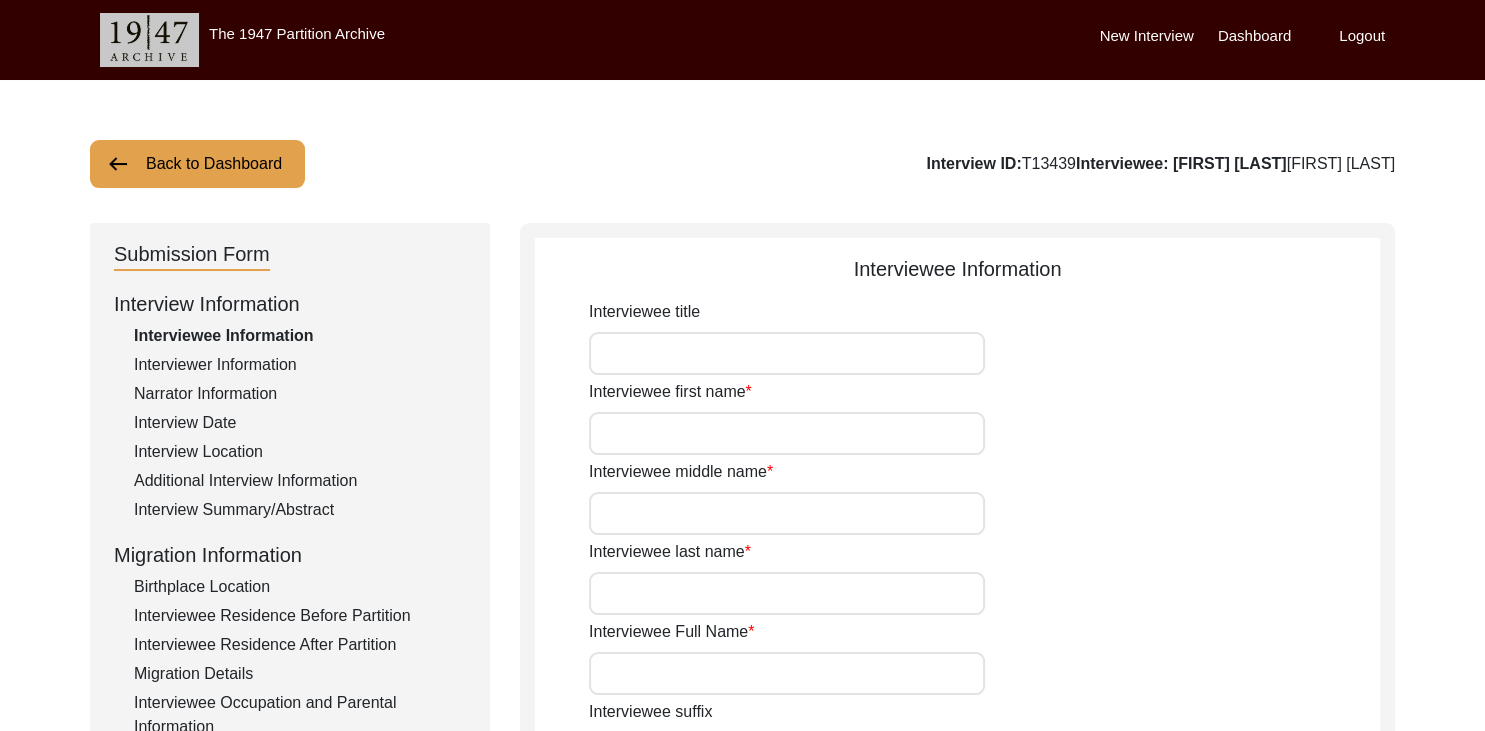 type on "[FIRST]" 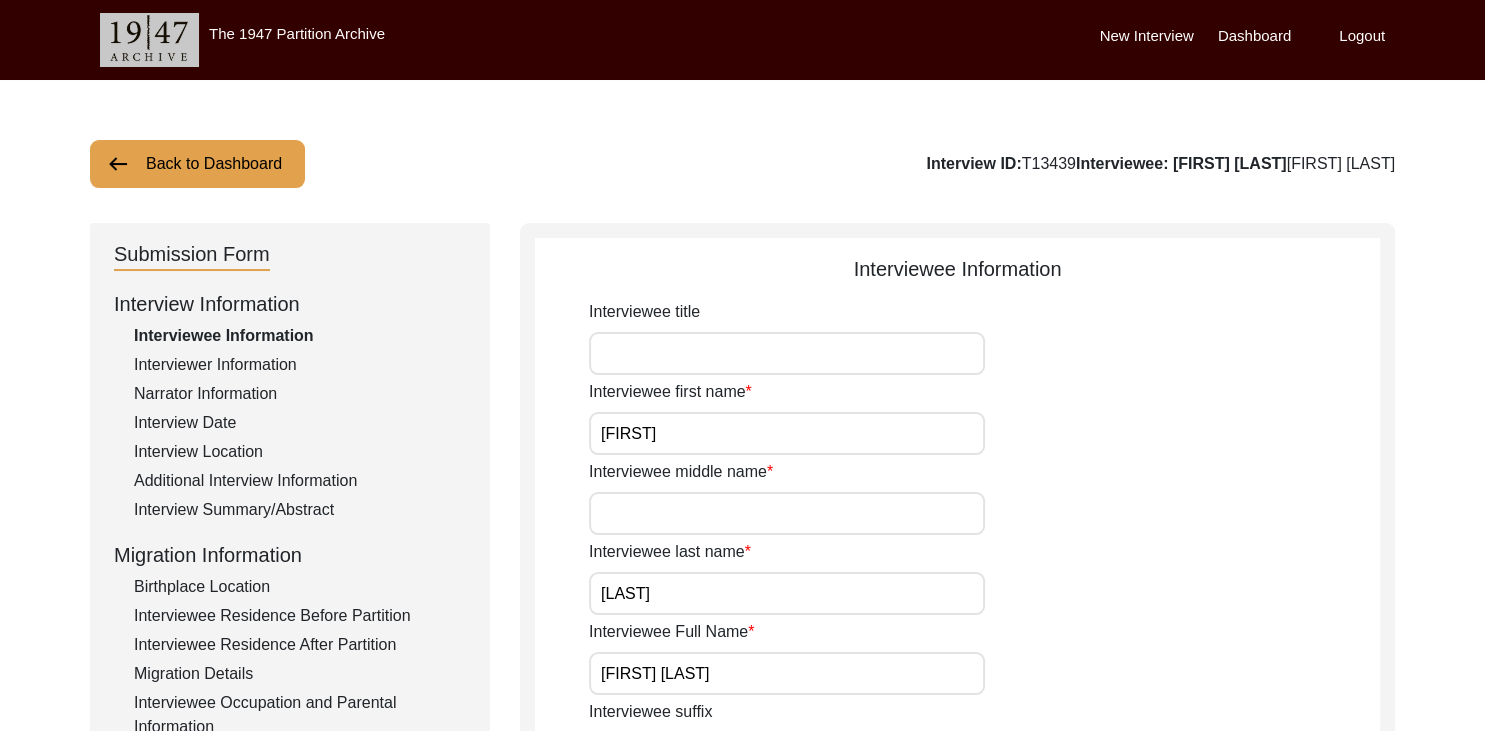 type on "[DATE]" 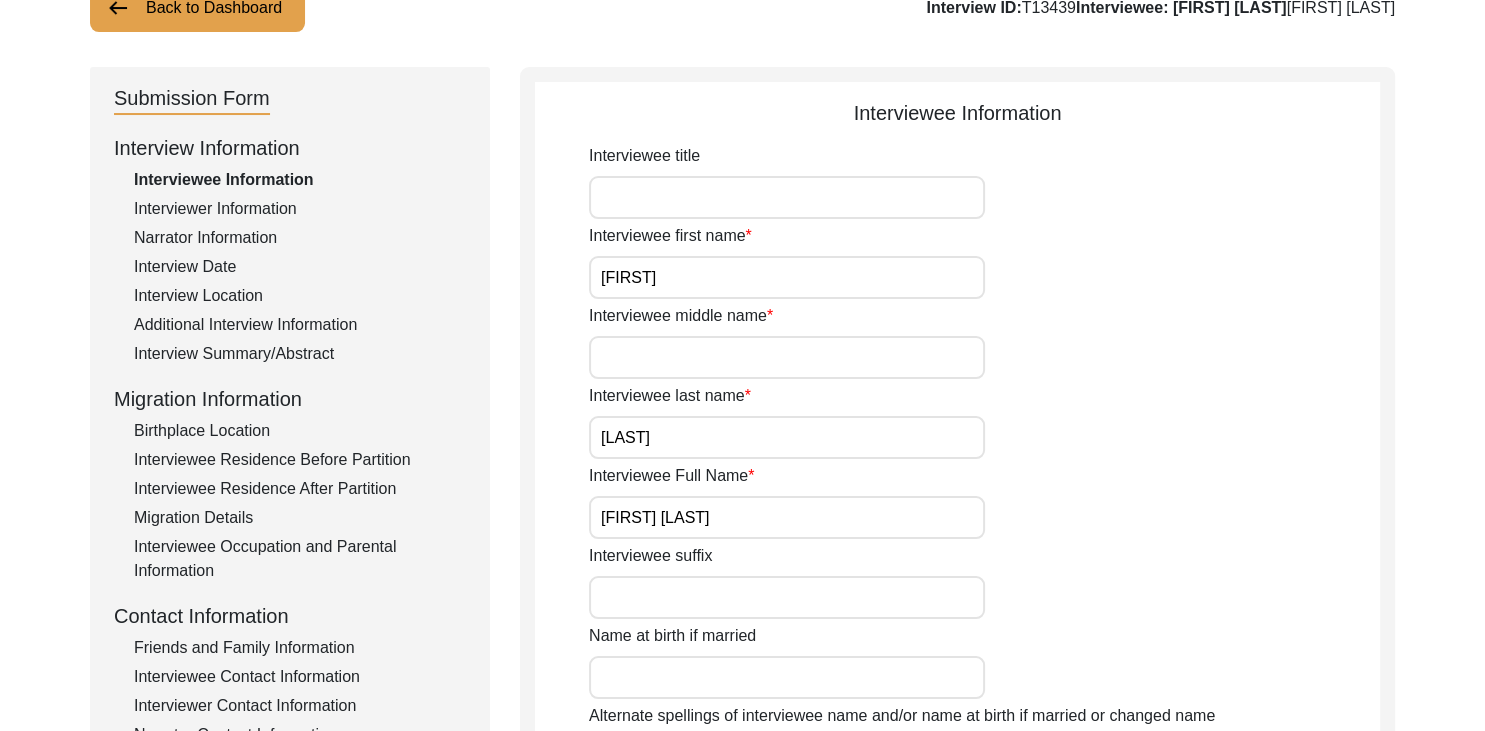 scroll, scrollTop: 163, scrollLeft: 0, axis: vertical 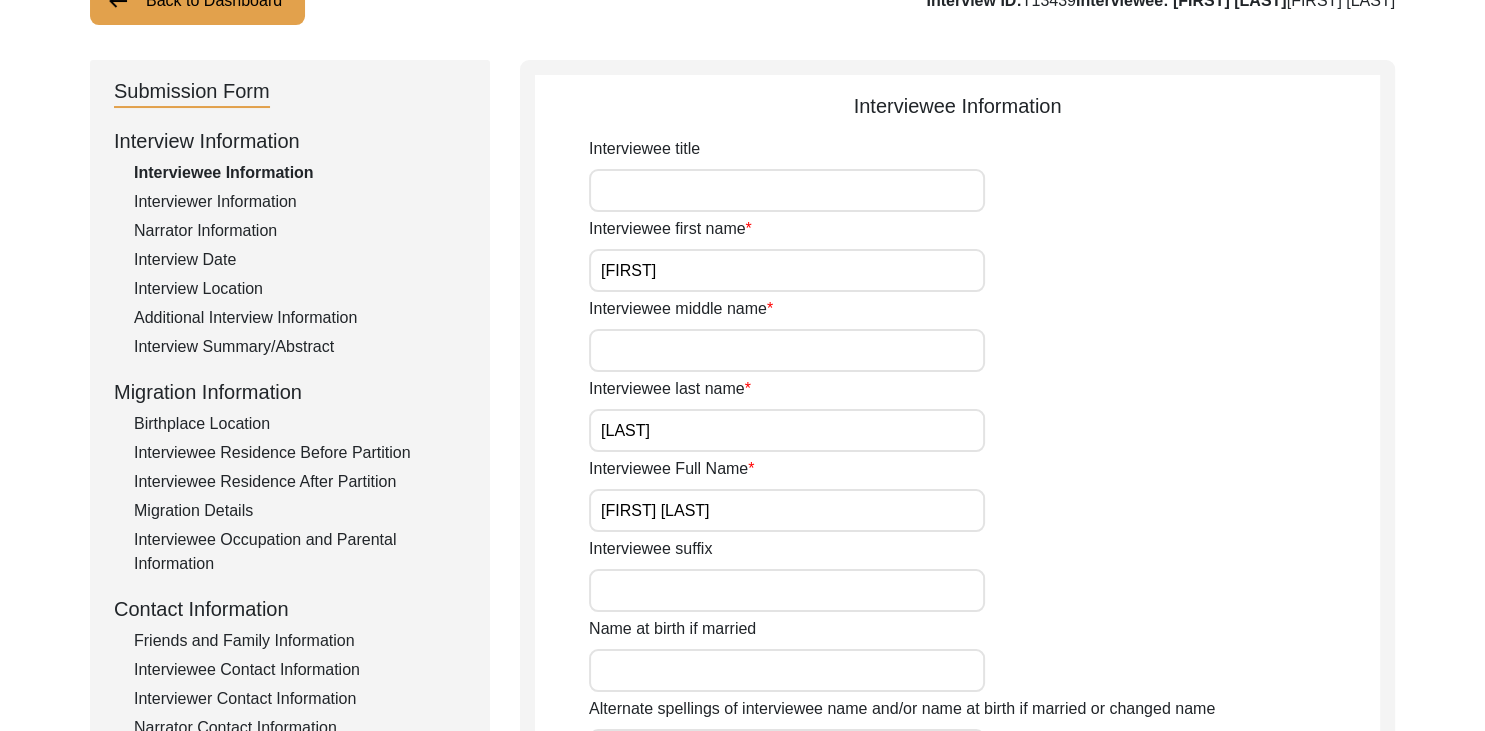 click on "Interviewee middle name" at bounding box center [787, 350] 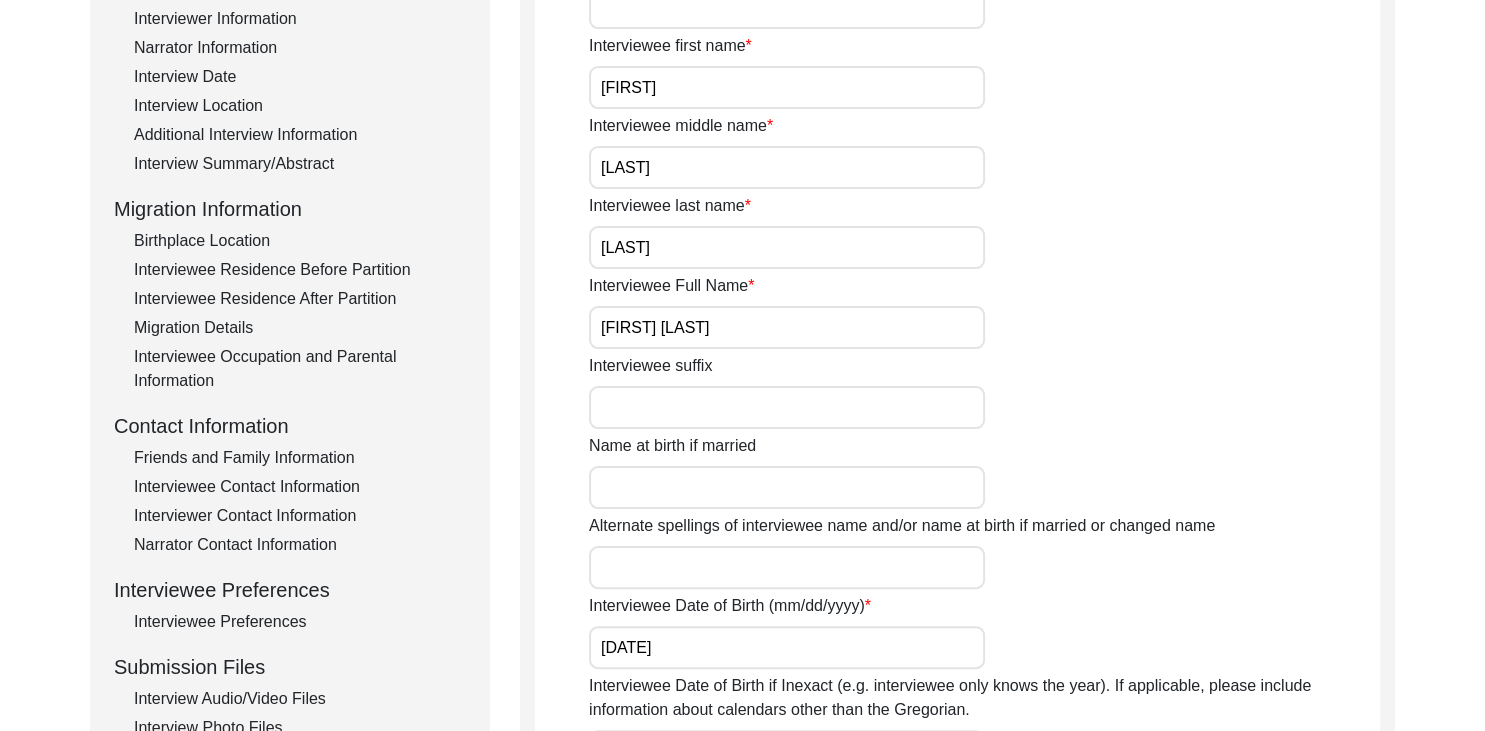 scroll, scrollTop: 352, scrollLeft: 0, axis: vertical 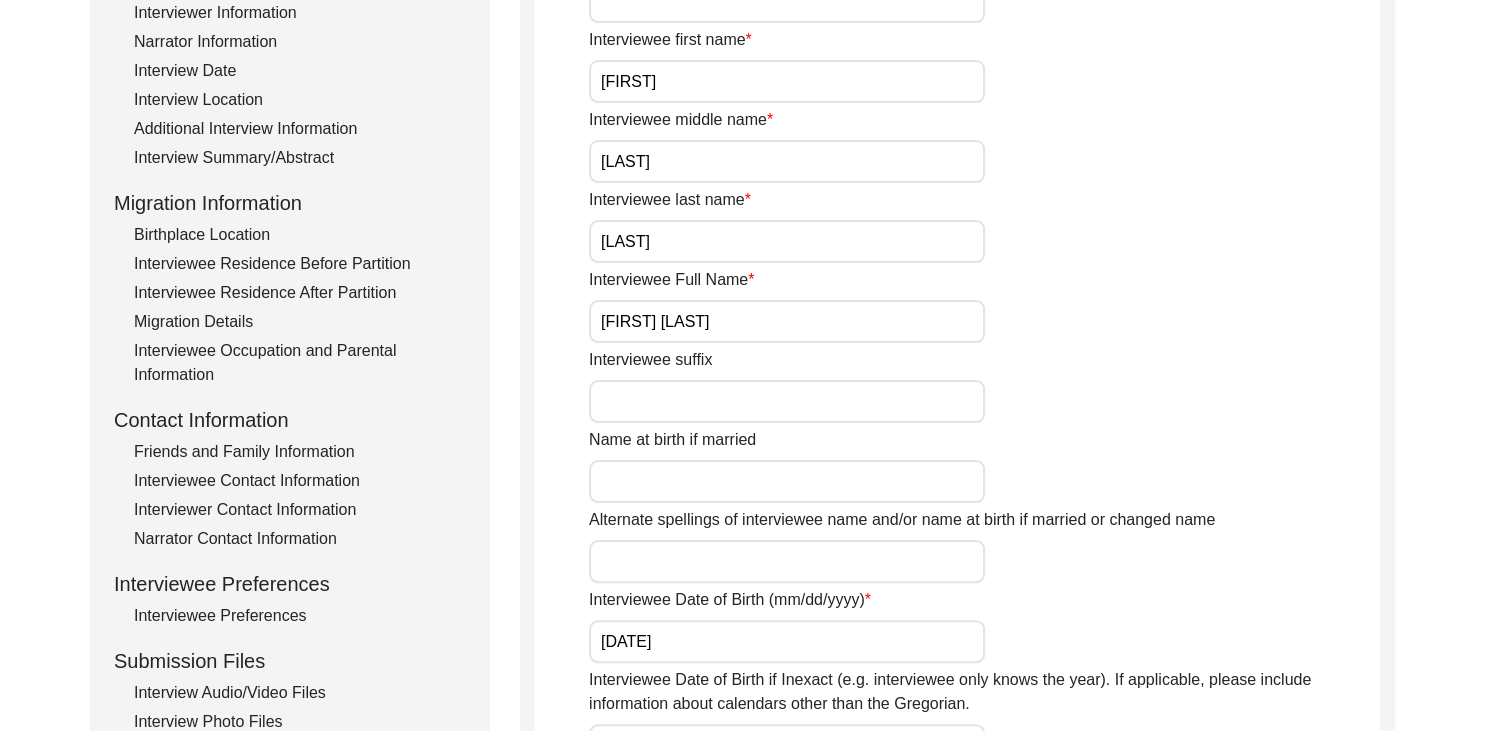 type on "[LAST]" 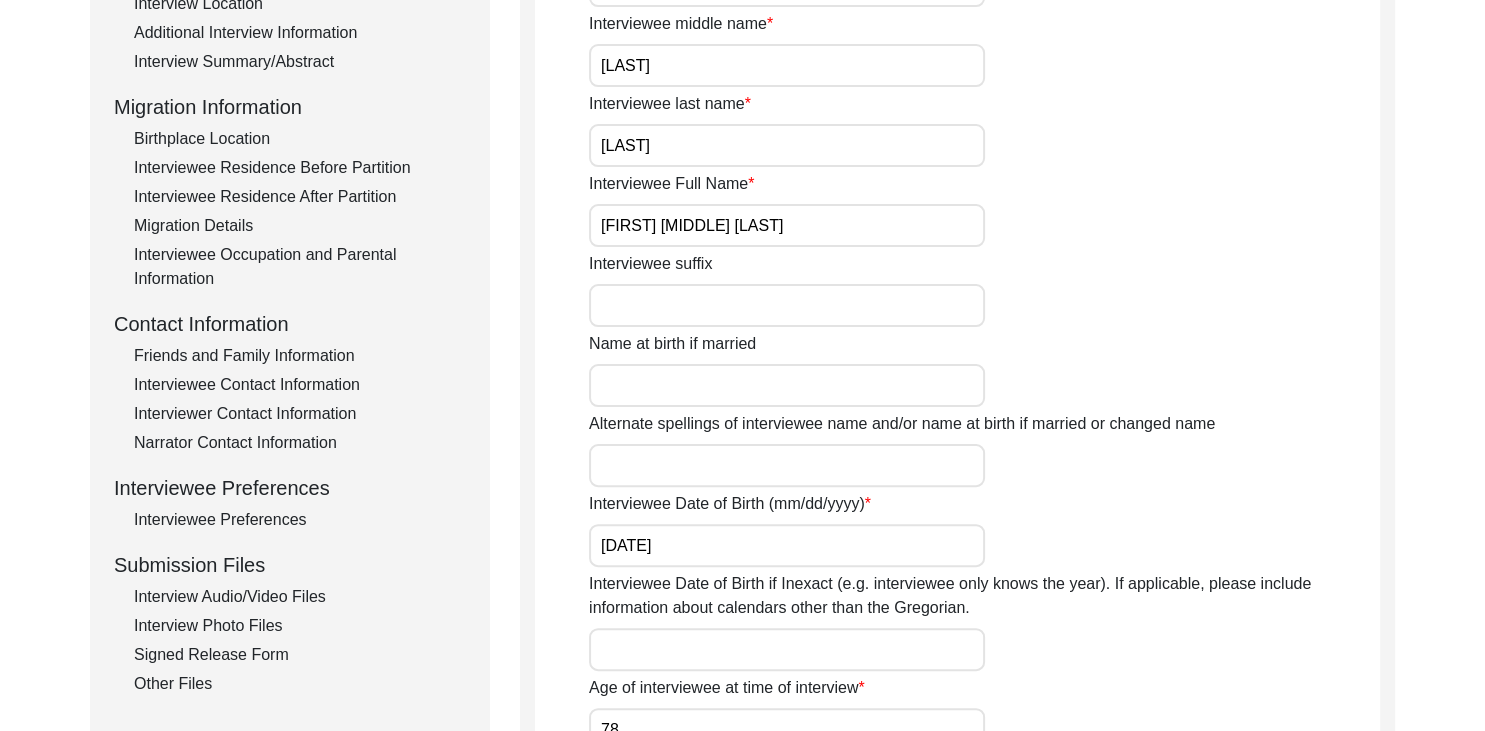 scroll, scrollTop: 452, scrollLeft: 0, axis: vertical 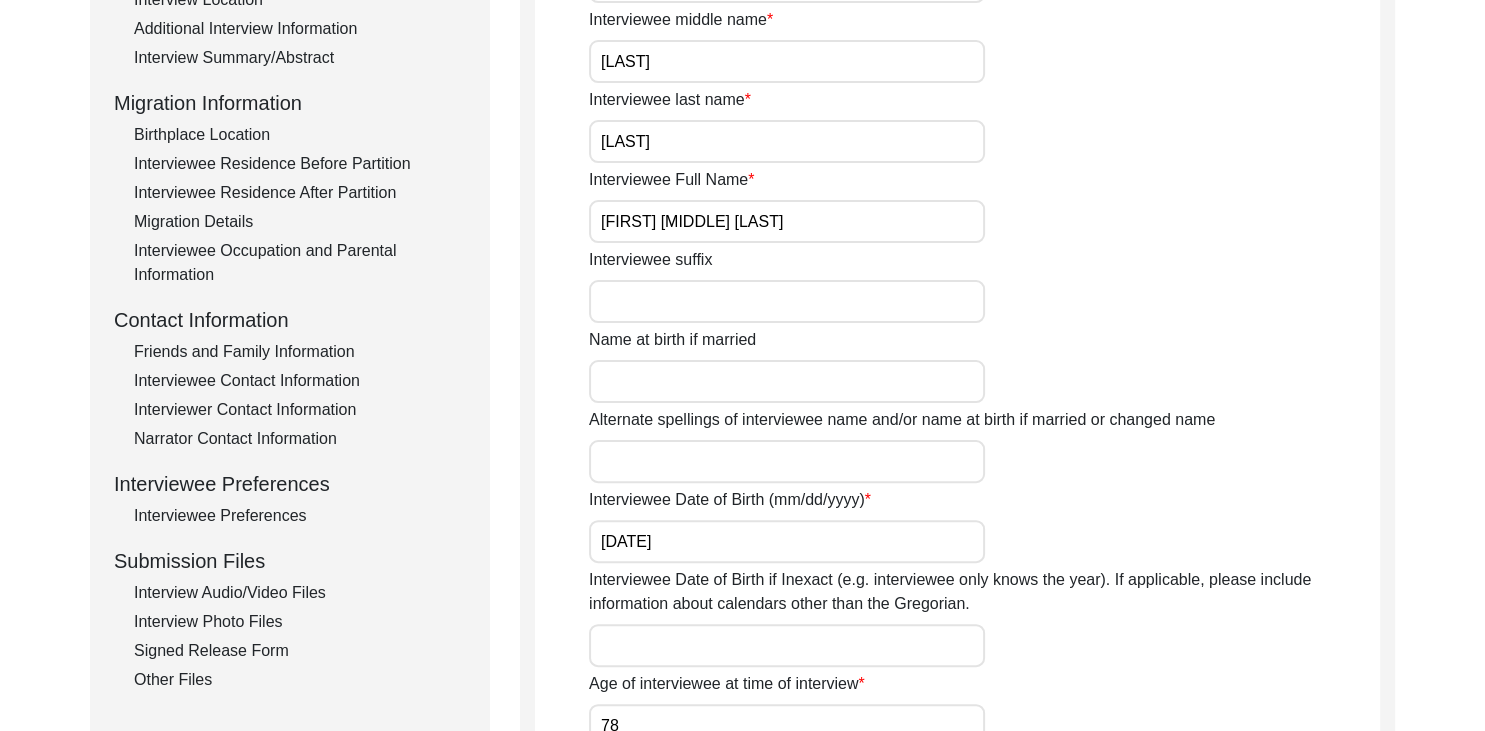 type on "[FIRST] [MIDDLE] [LAST]" 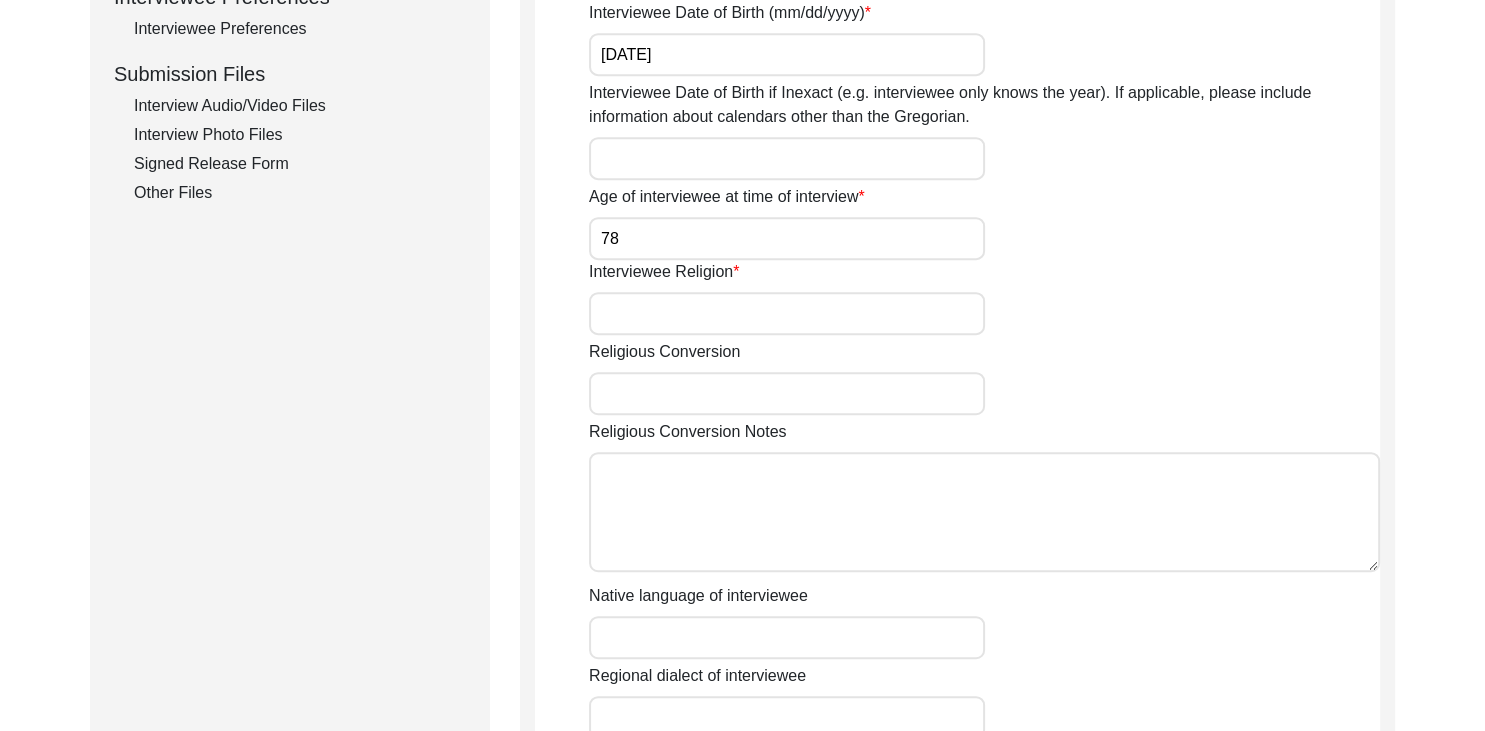 scroll, scrollTop: 940, scrollLeft: 0, axis: vertical 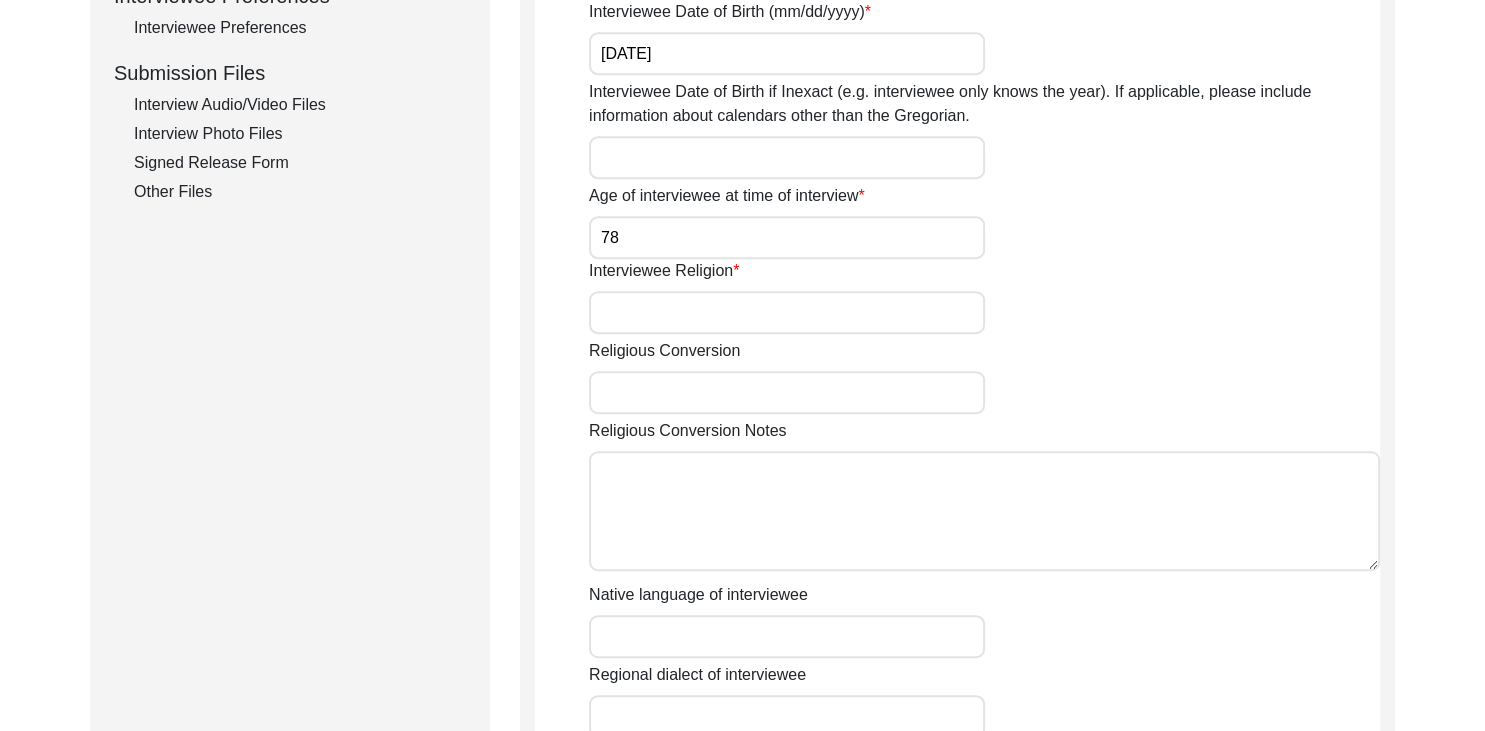 type on "[FIRST]" 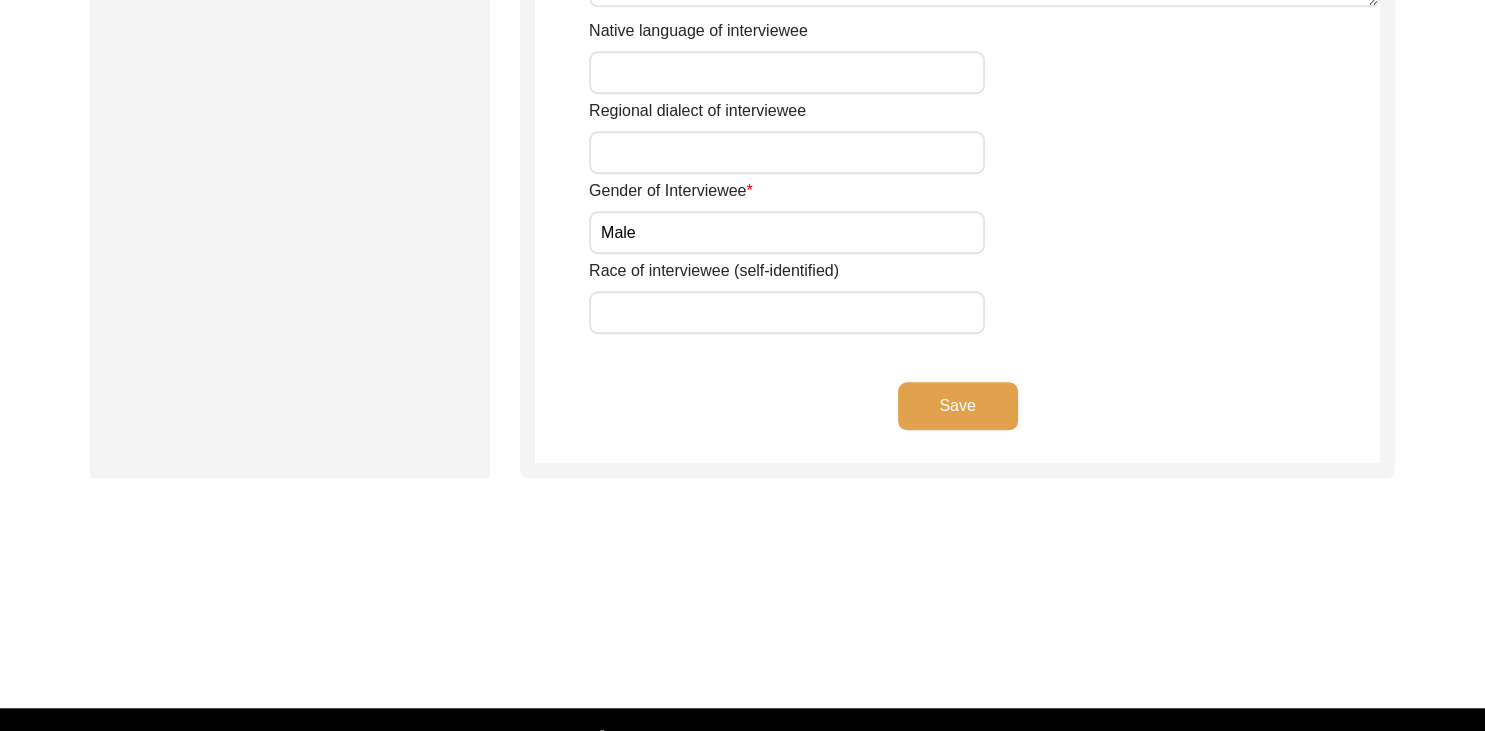 scroll, scrollTop: 1530, scrollLeft: 0, axis: vertical 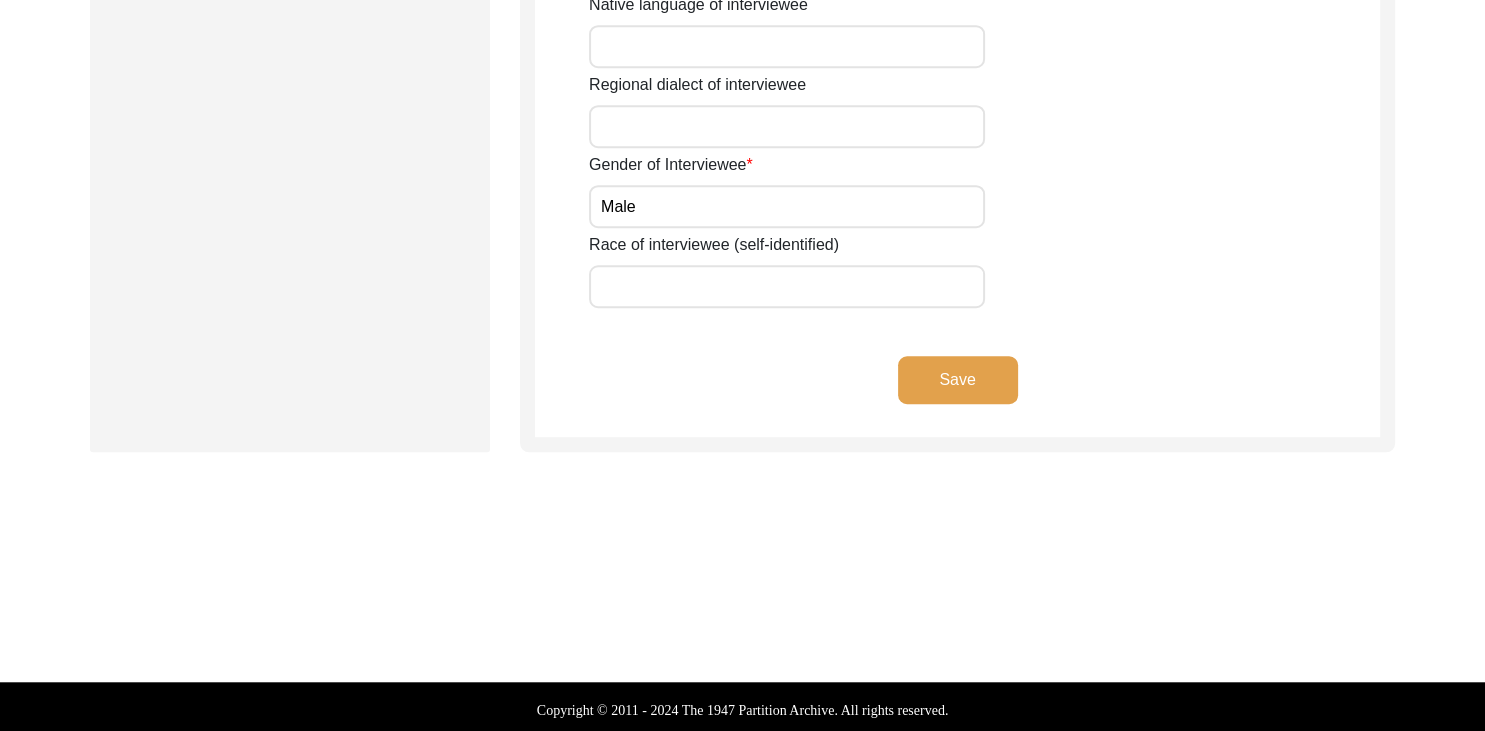 click on "Save" 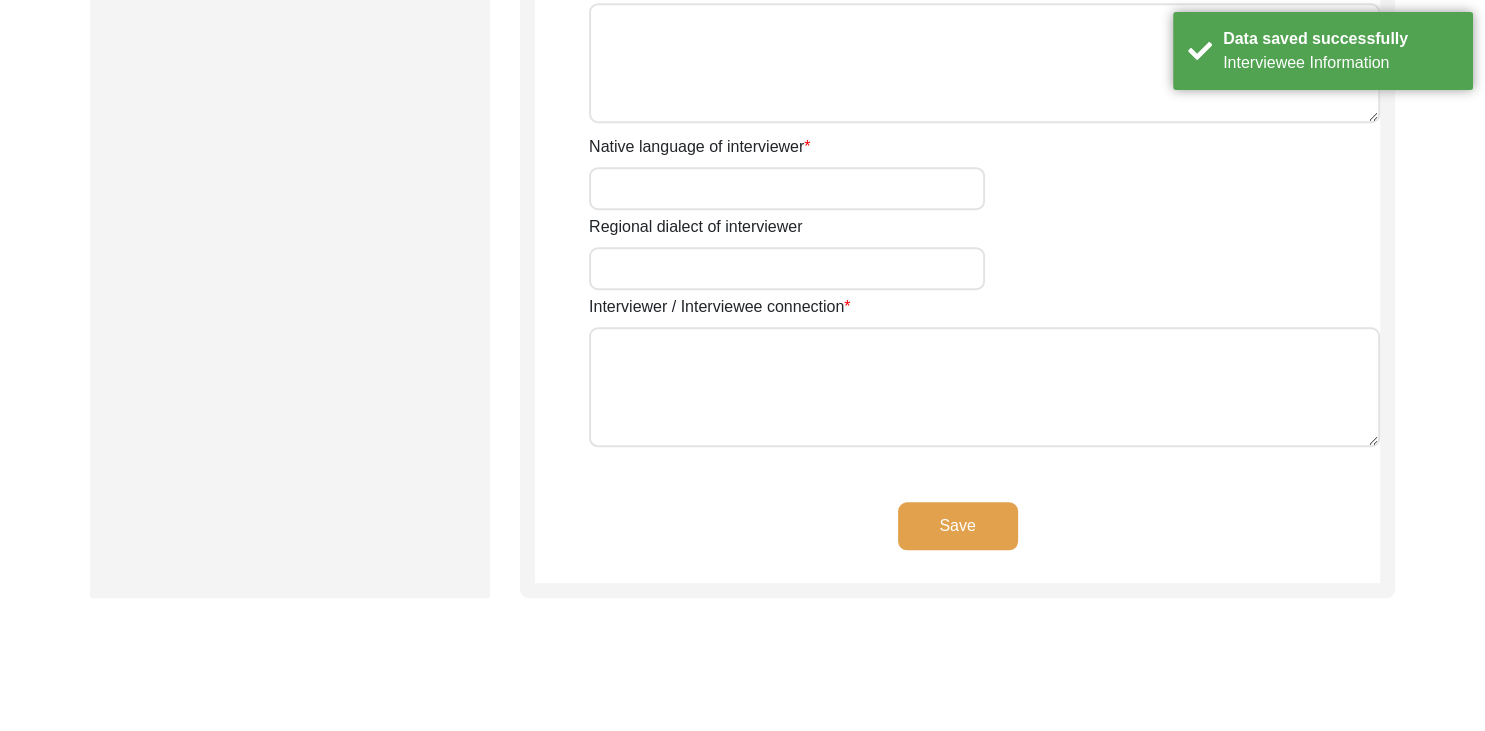 type on "[FIRST]" 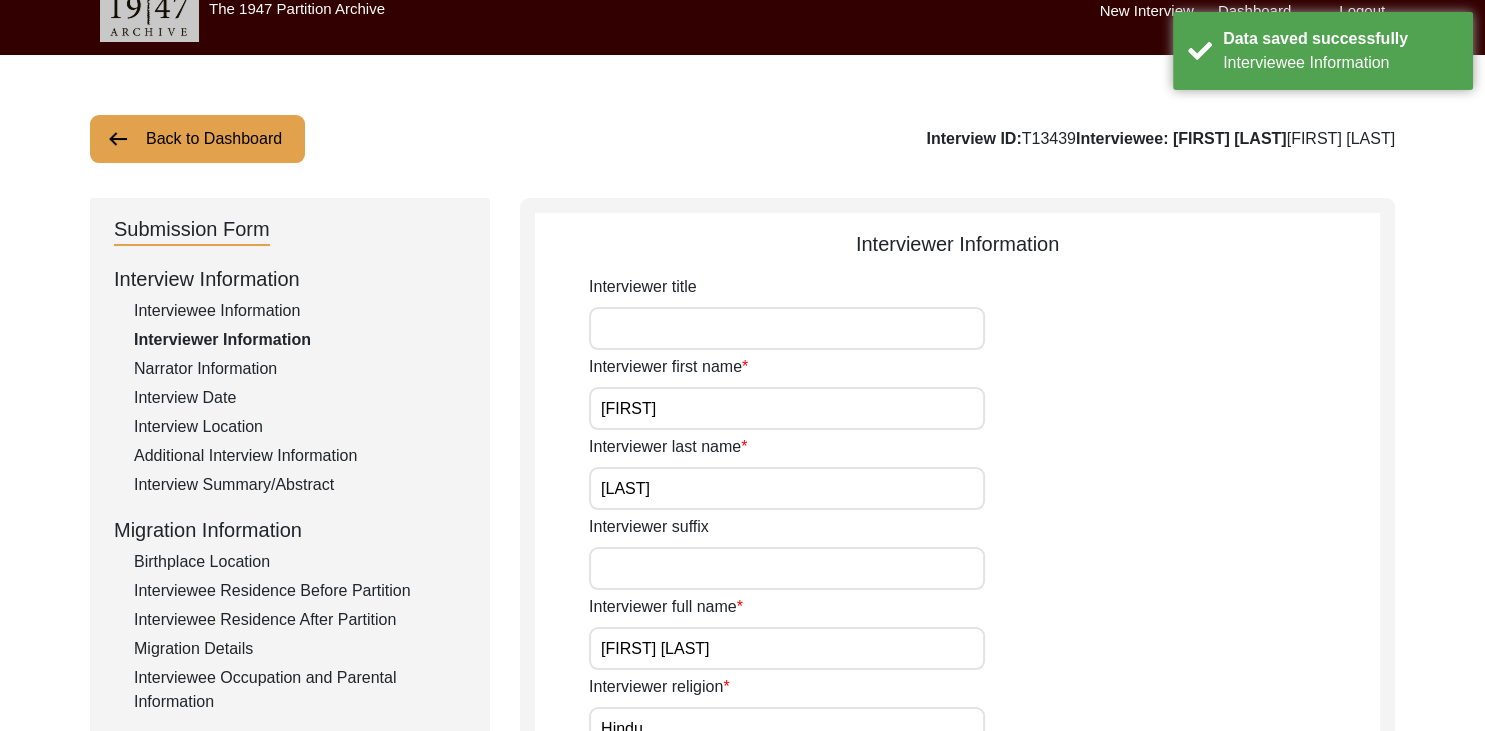 scroll, scrollTop: 0, scrollLeft: 0, axis: both 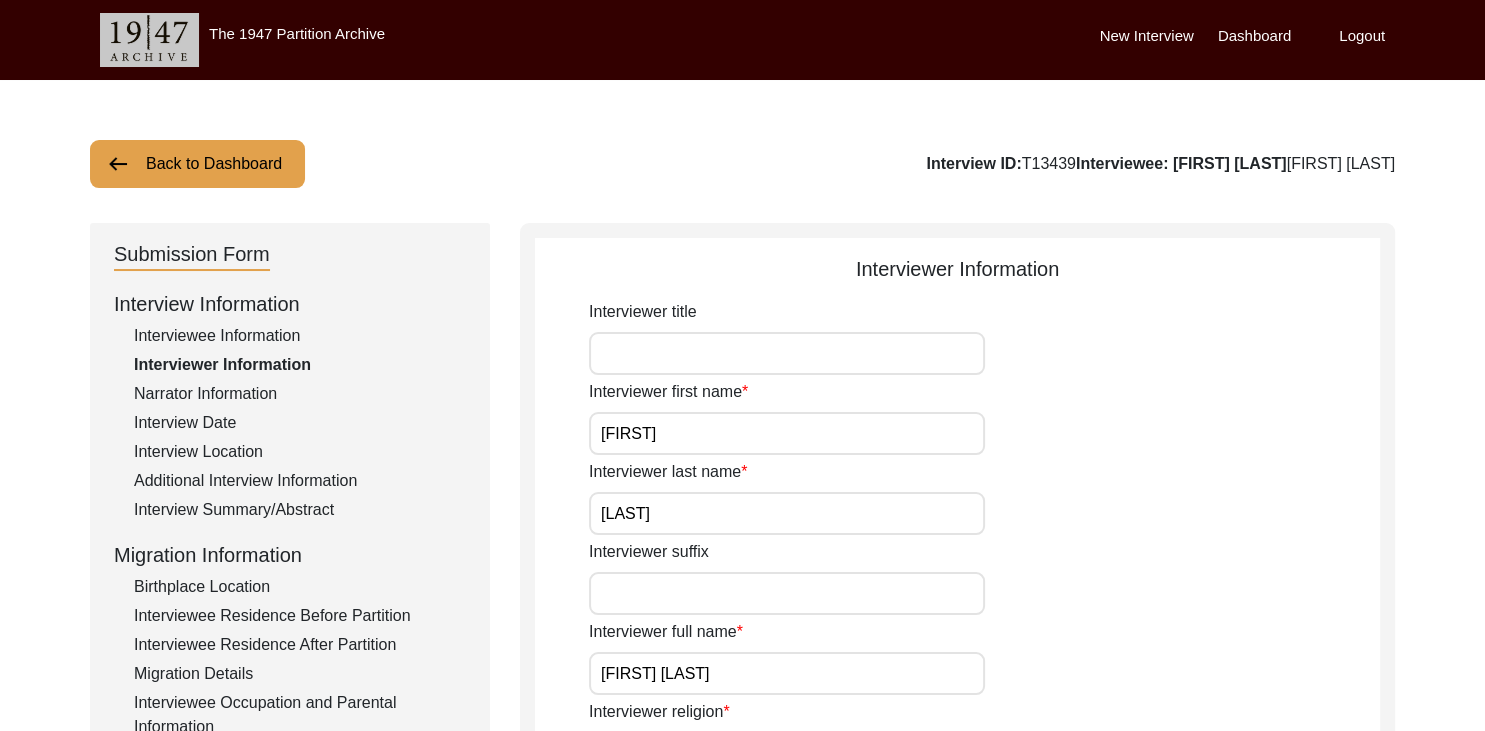 click on "Interviewee Information" 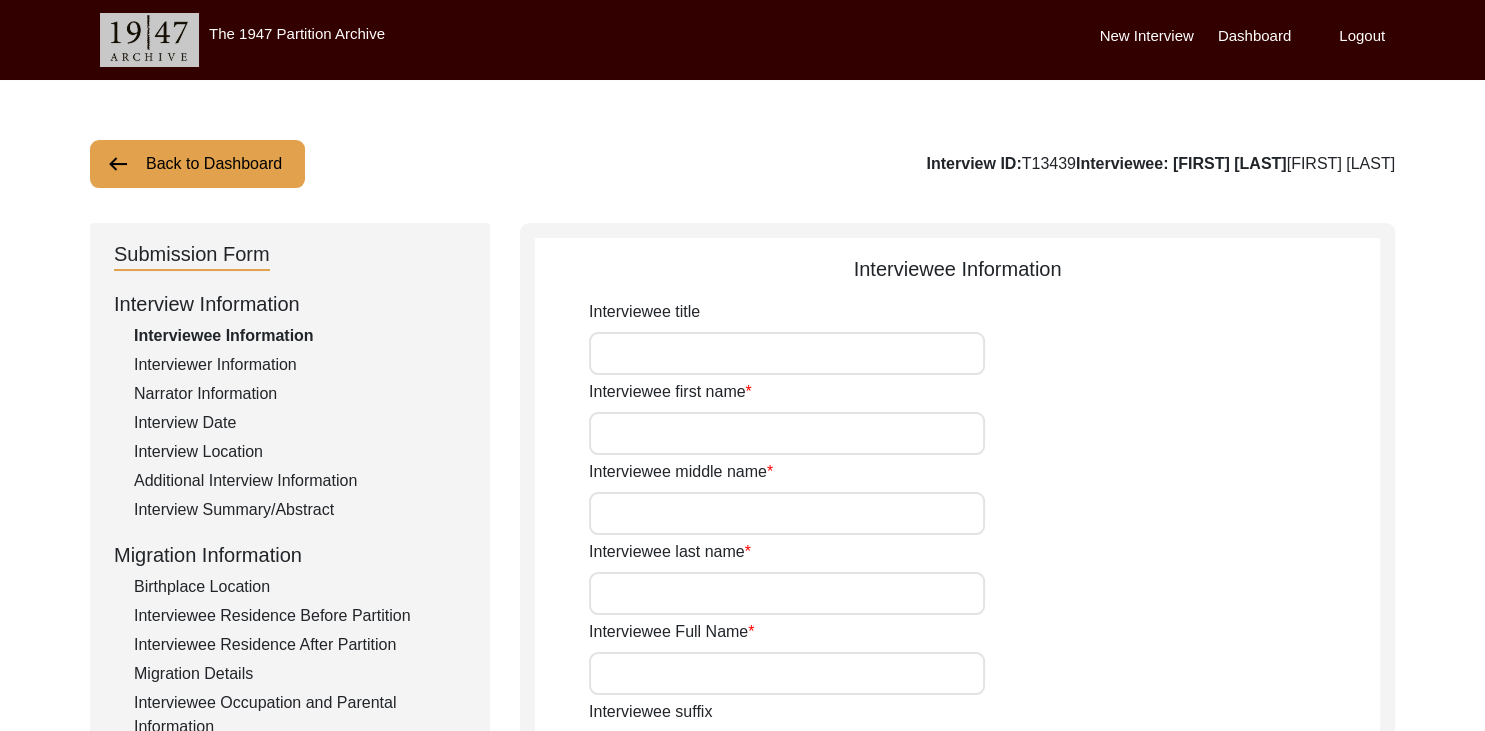type on "[FIRST]" 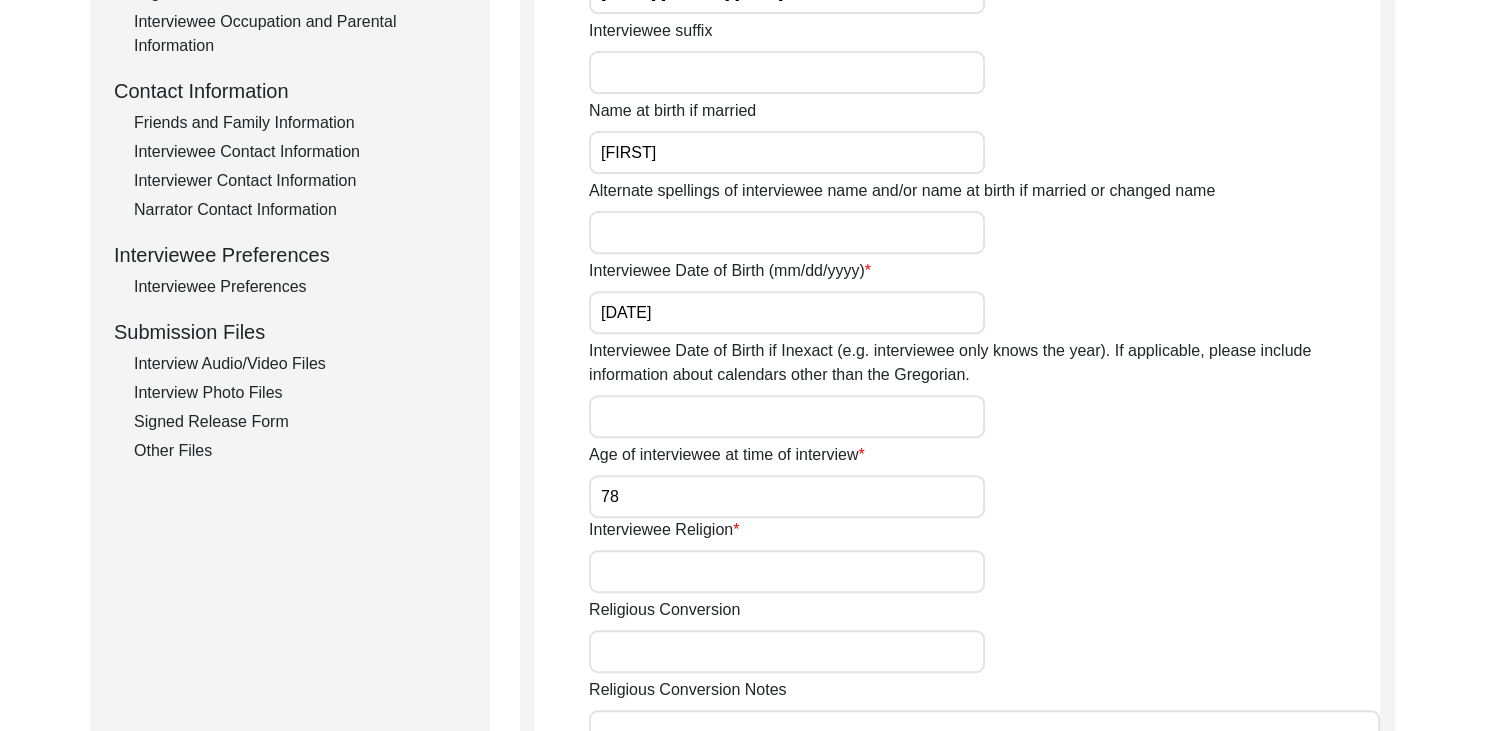 scroll, scrollTop: 682, scrollLeft: 0, axis: vertical 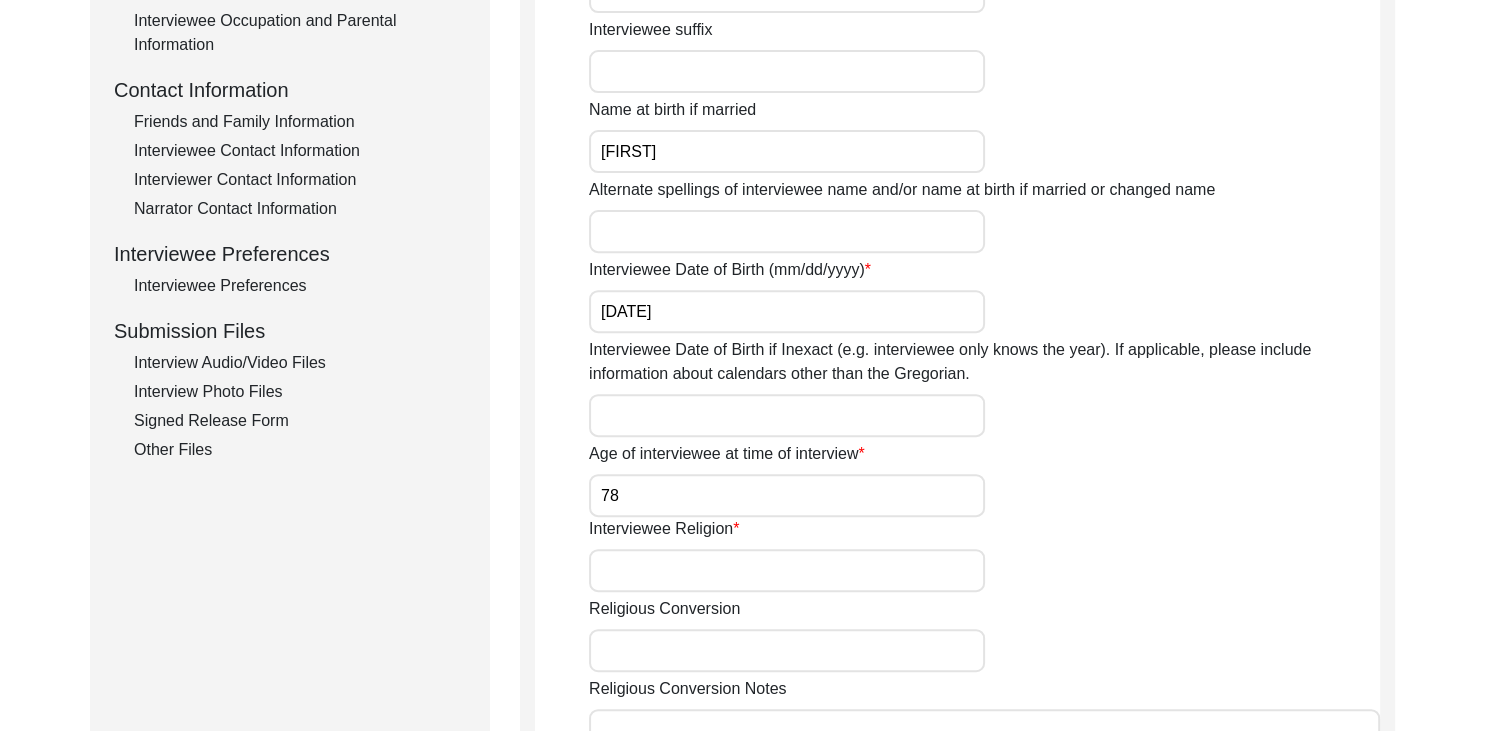 click on "Interviewee Religion" at bounding box center (787, 570) 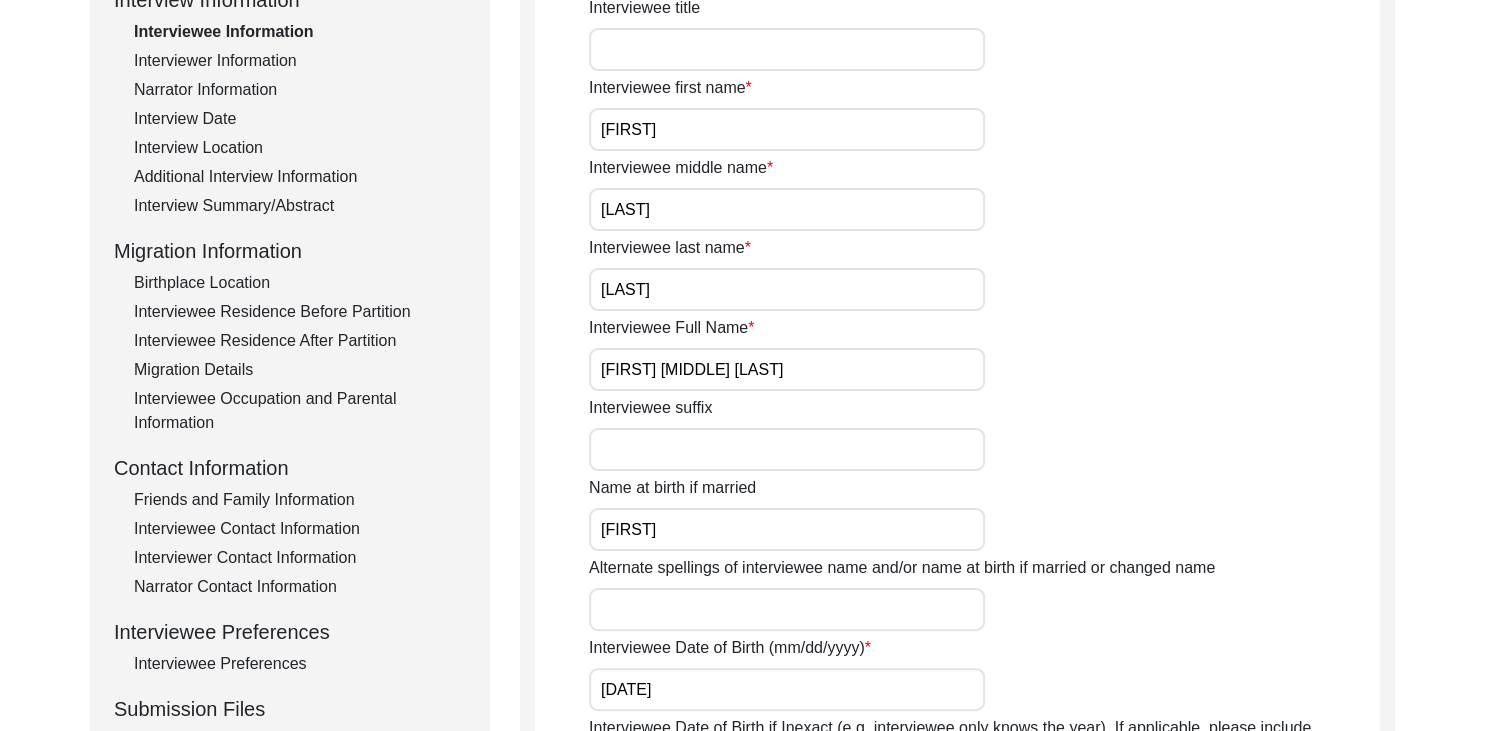 scroll, scrollTop: 0, scrollLeft: 0, axis: both 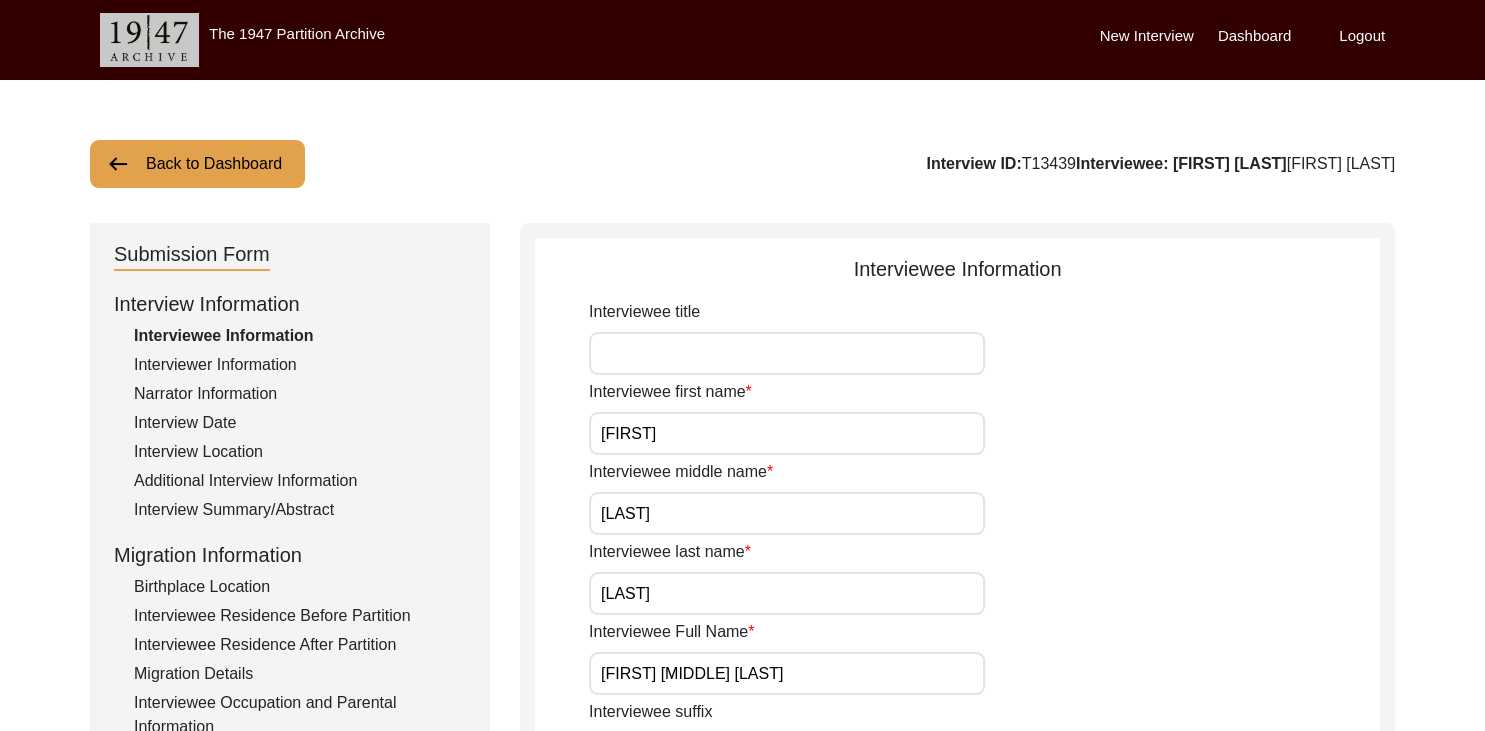 click on "Interviewer Information" 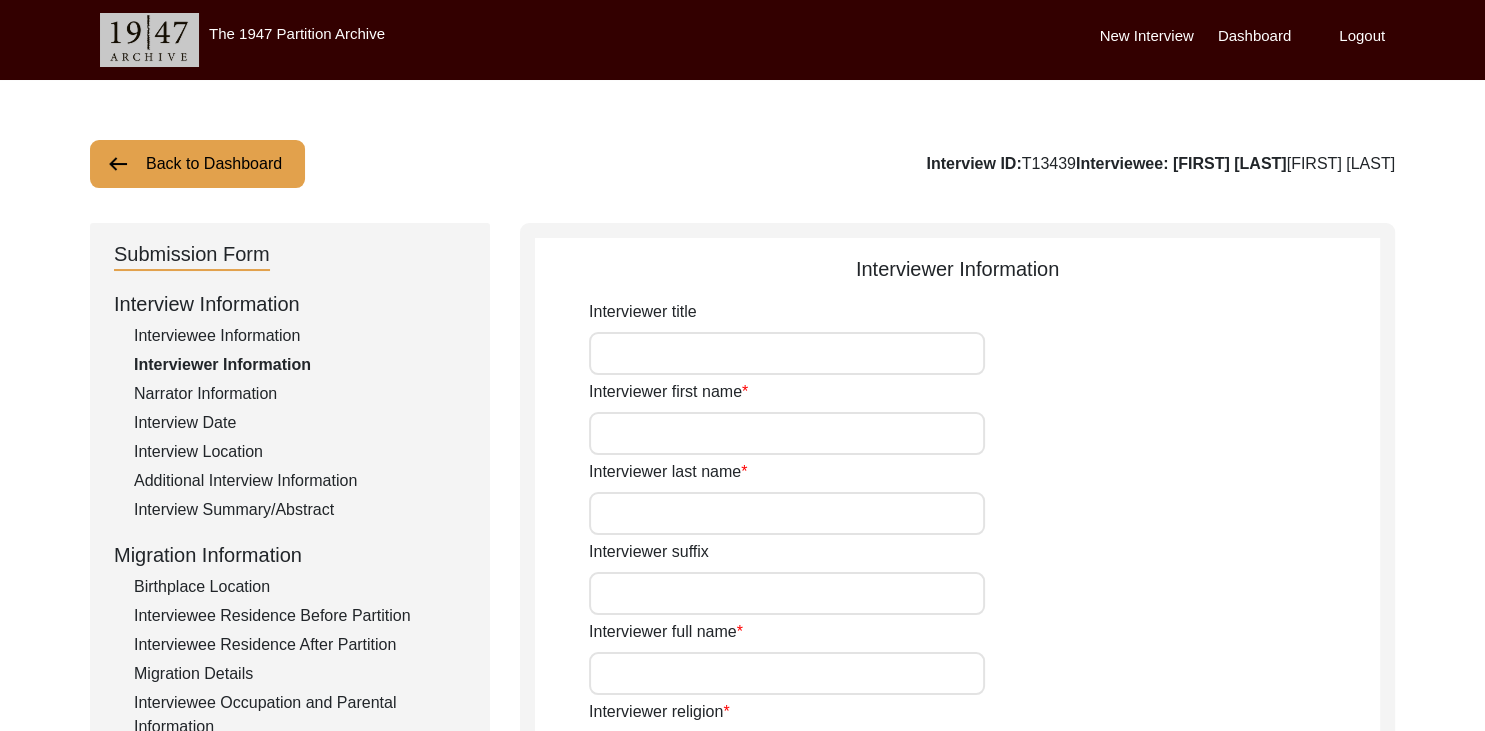 type on "[FIRST]" 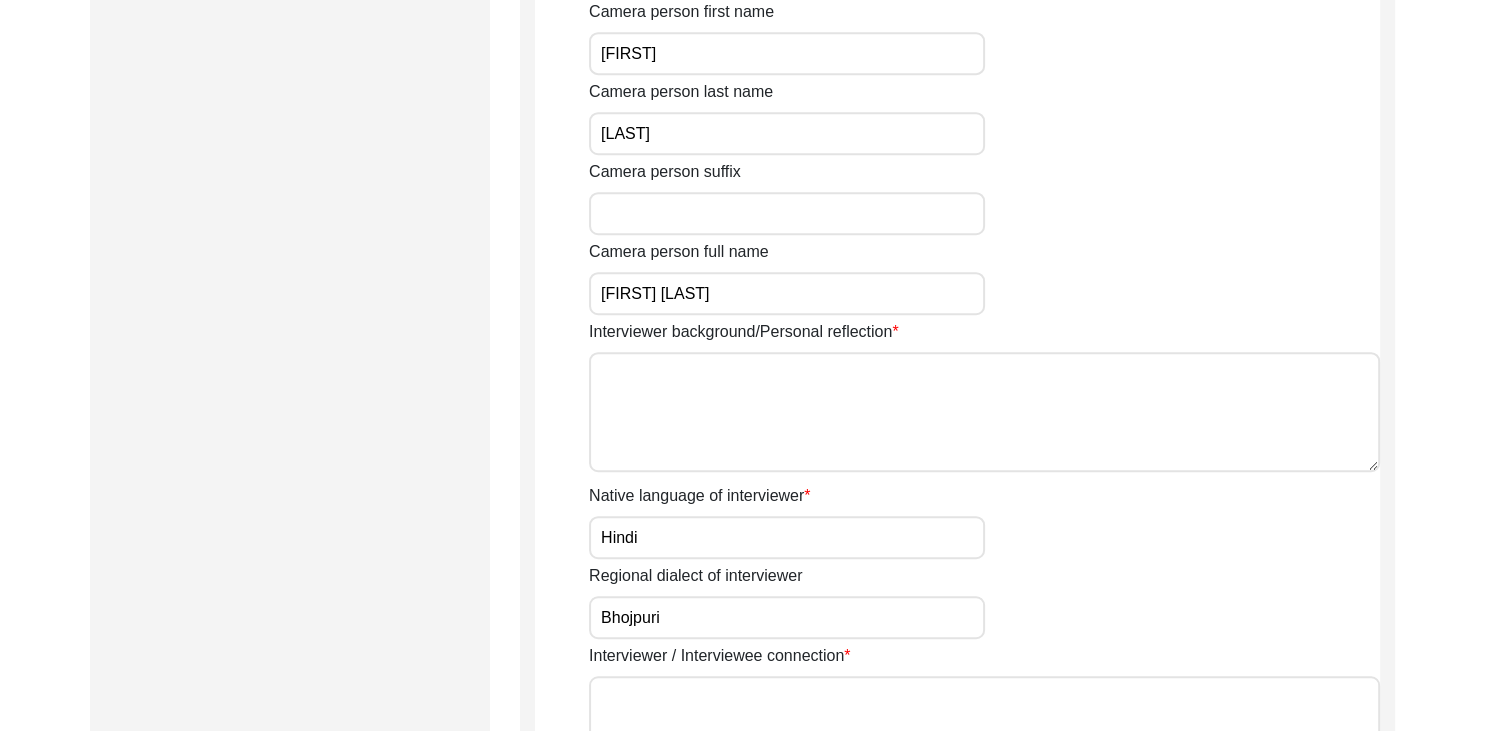 scroll, scrollTop: 1184, scrollLeft: 0, axis: vertical 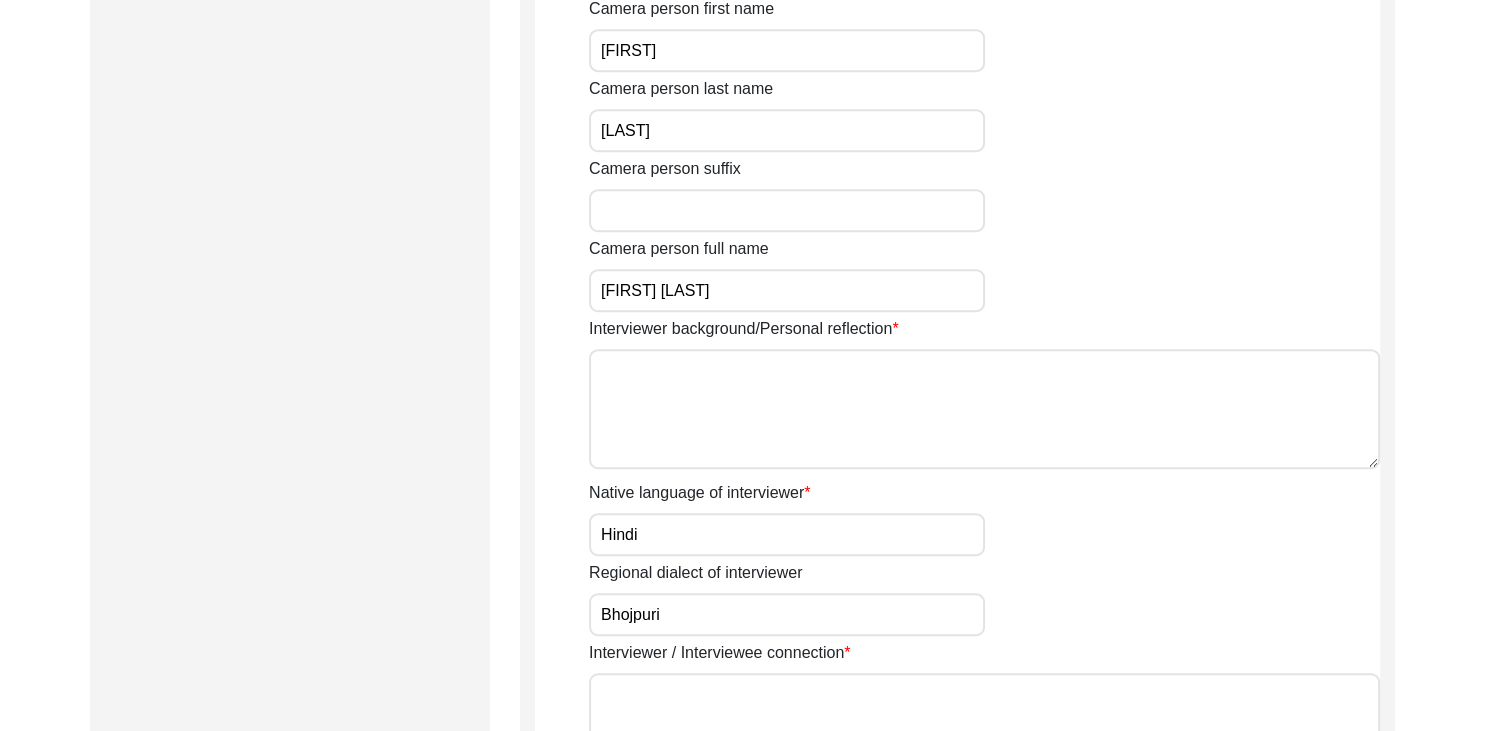 click on "Interviewer background/Personal reflection" at bounding box center [984, 409] 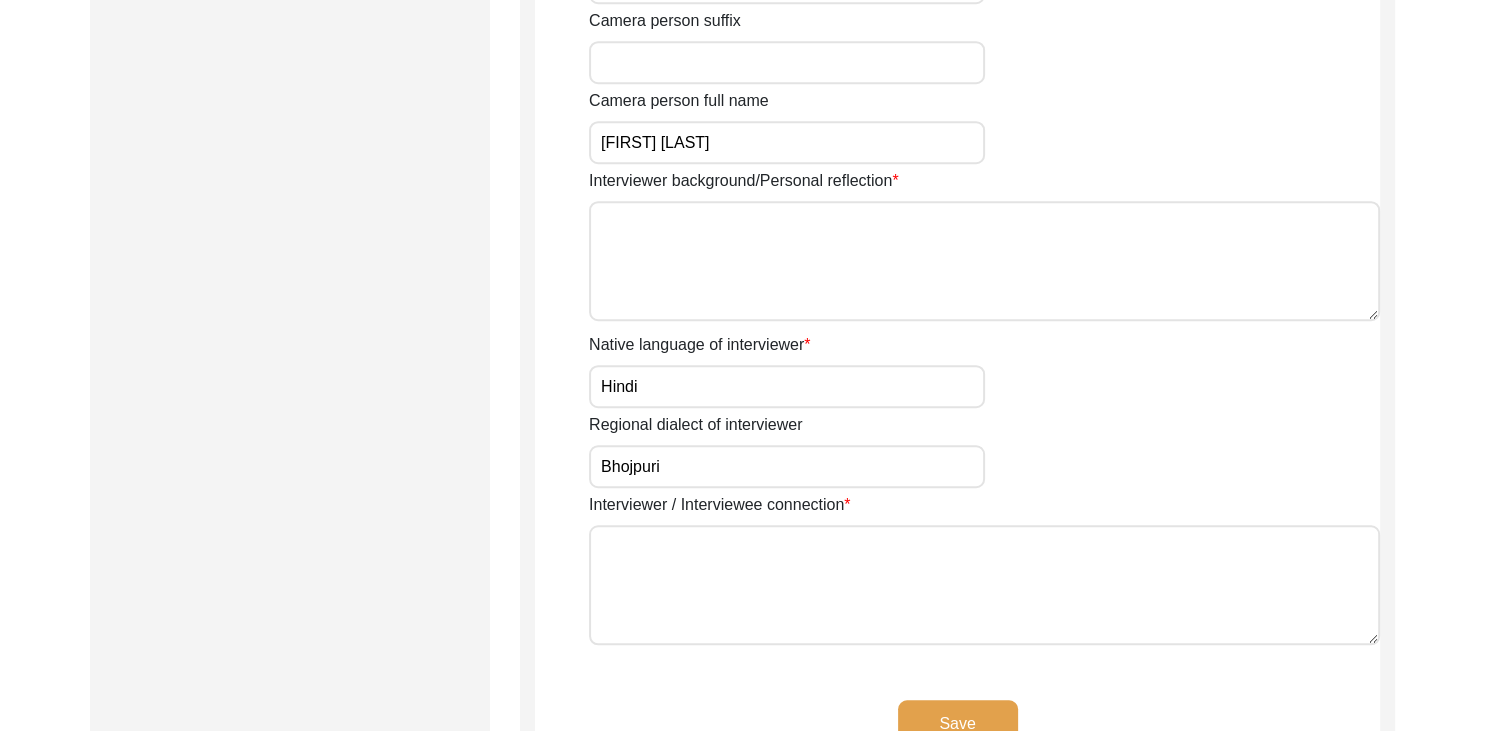 scroll, scrollTop: 1356, scrollLeft: 0, axis: vertical 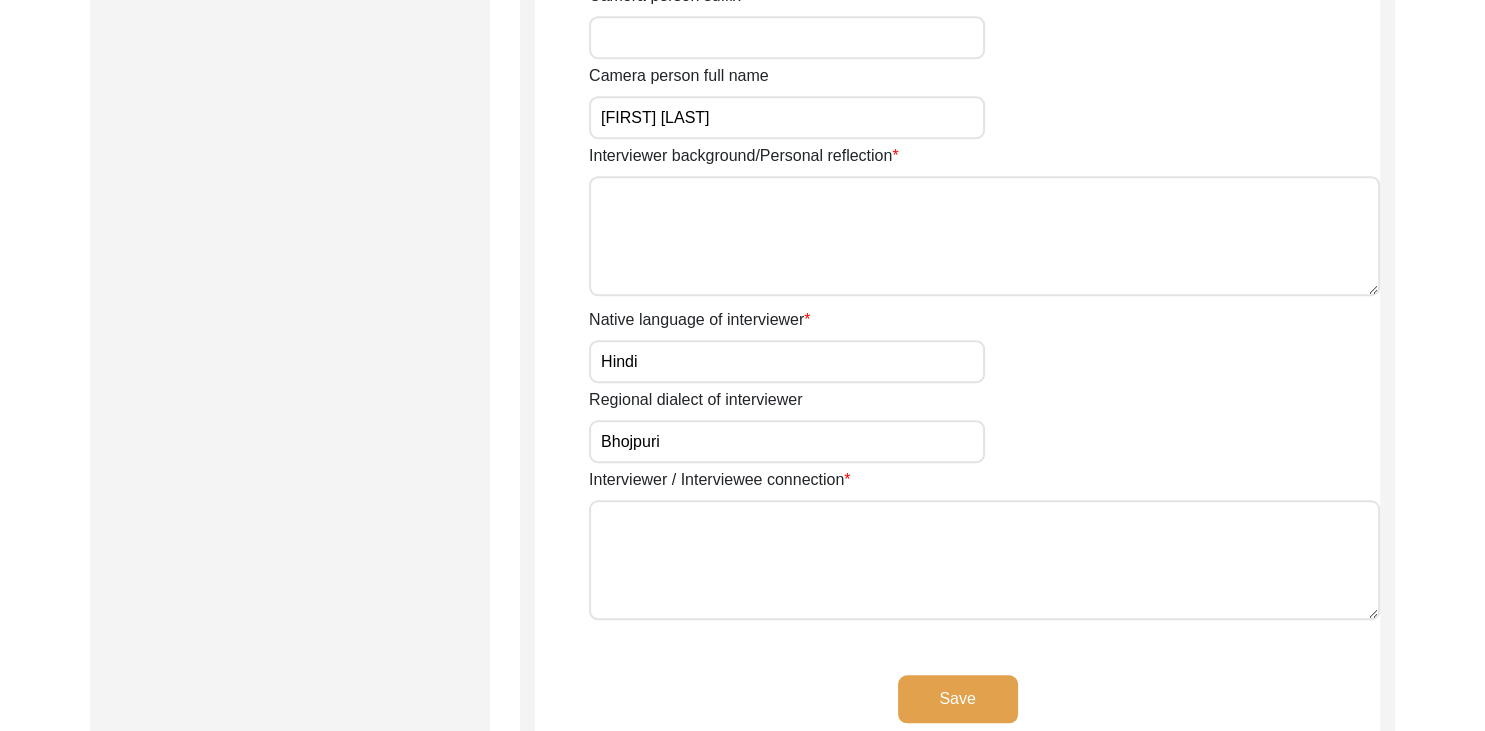 click on "Interviewer / Interviewee connection" at bounding box center [984, 561] 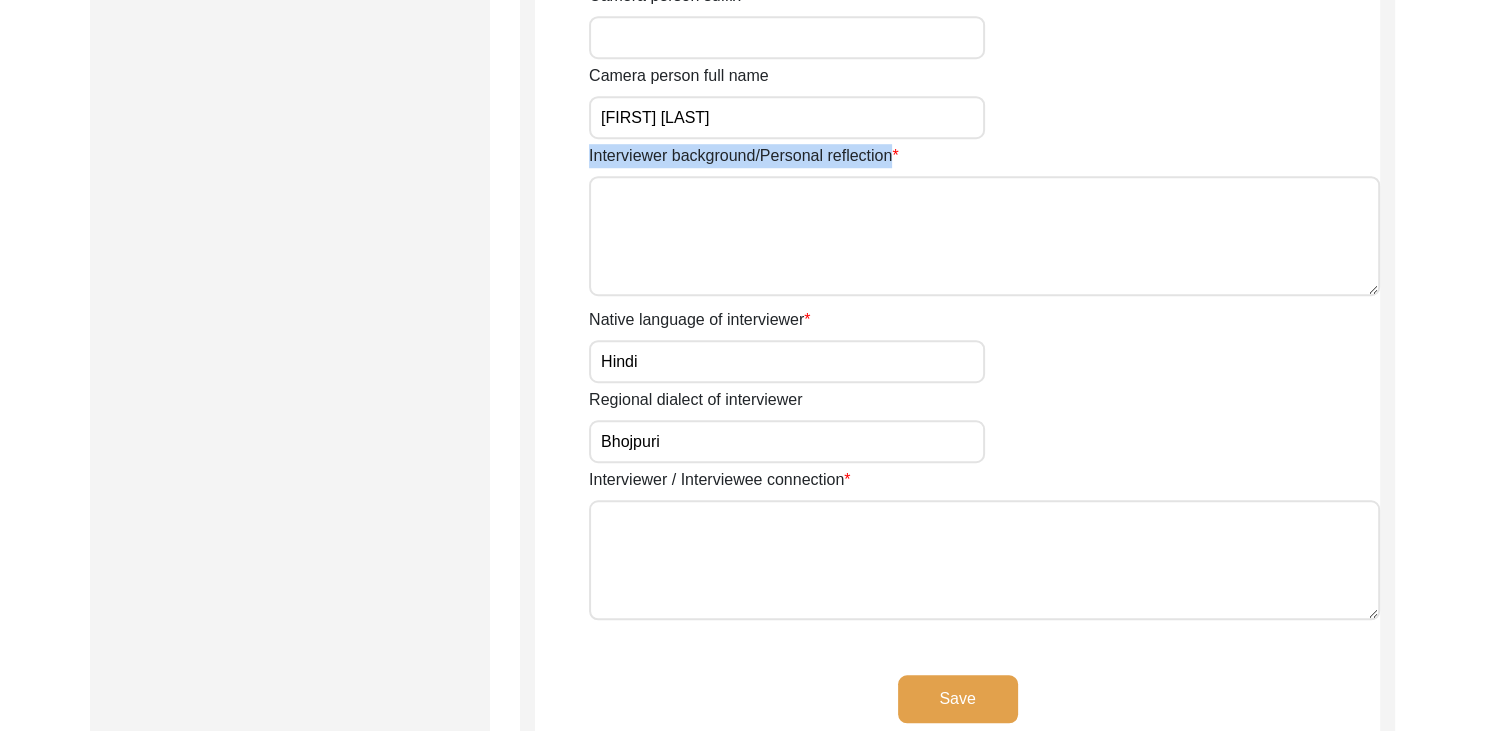 drag, startPoint x: 586, startPoint y: 152, endPoint x: 922, endPoint y: 163, distance: 336.18002 